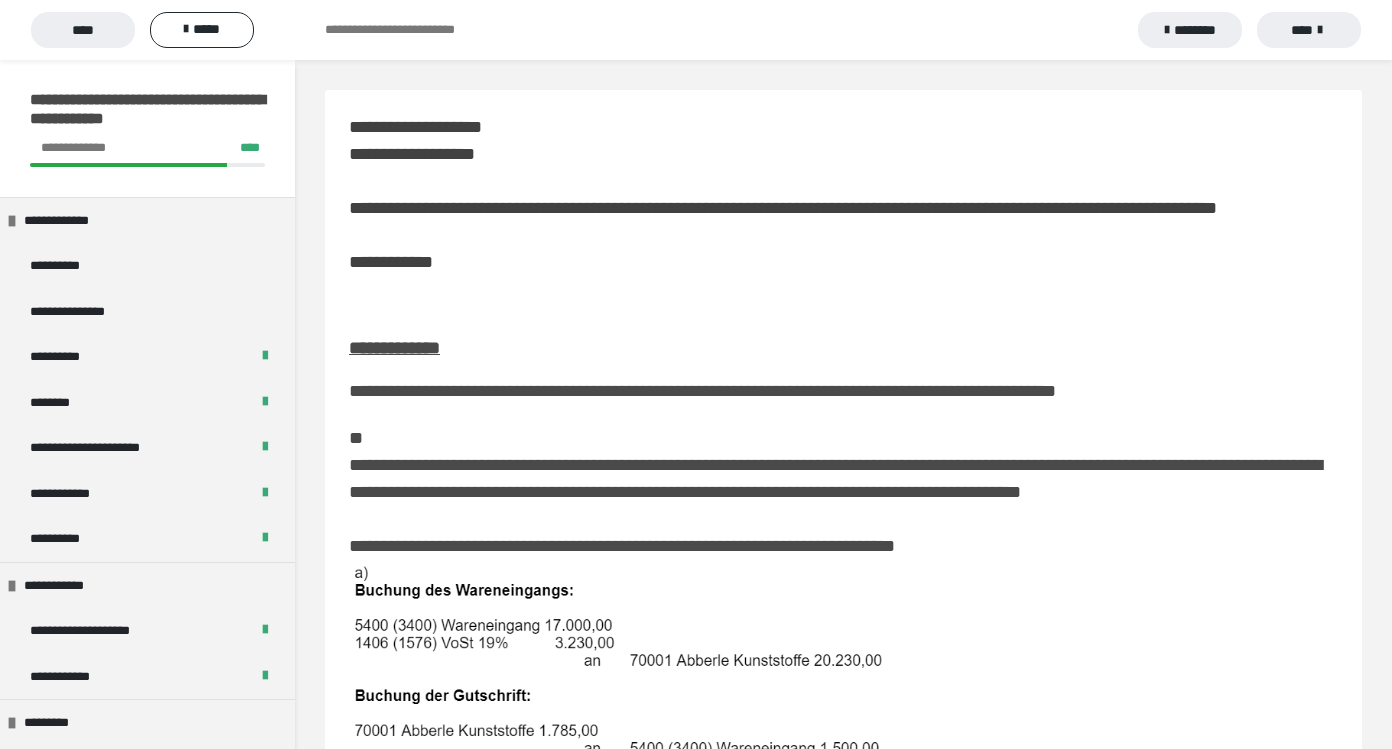 scroll, scrollTop: 420, scrollLeft: 0, axis: vertical 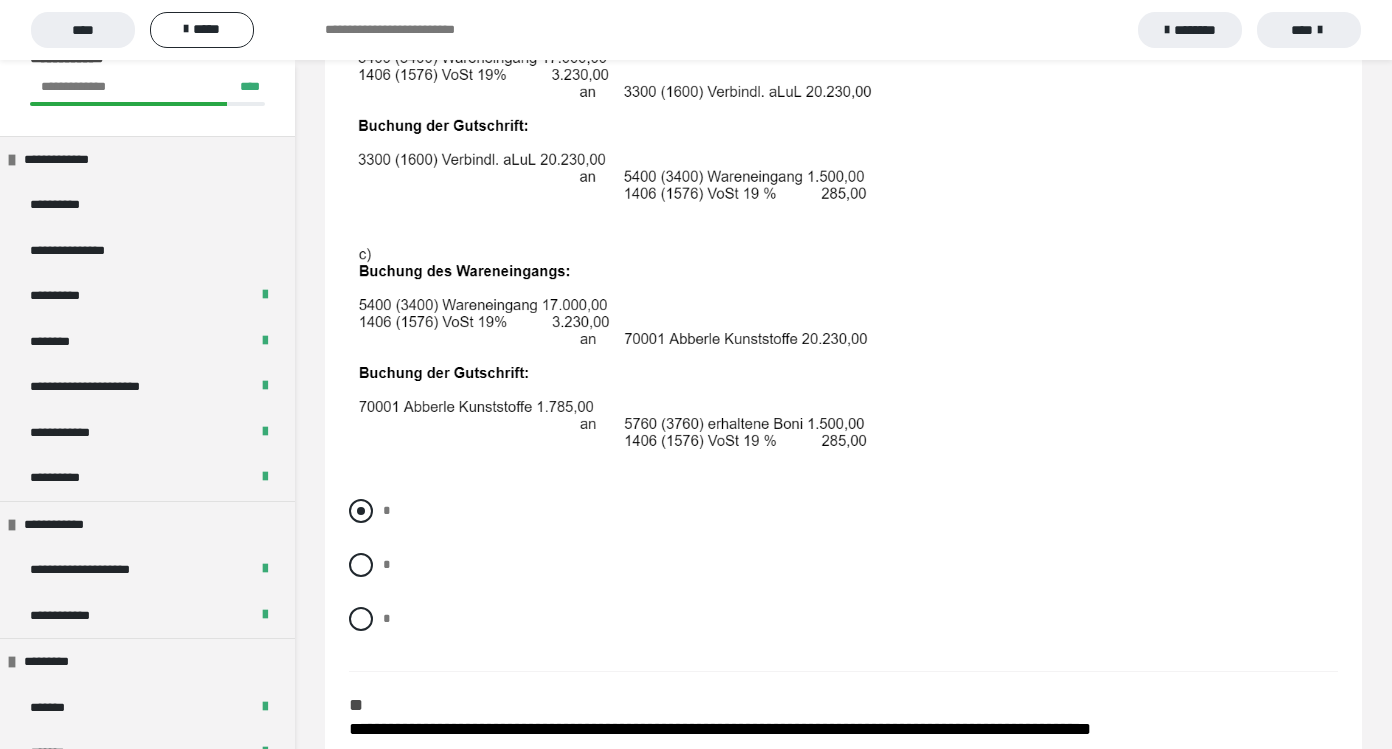 click at bounding box center [361, 511] 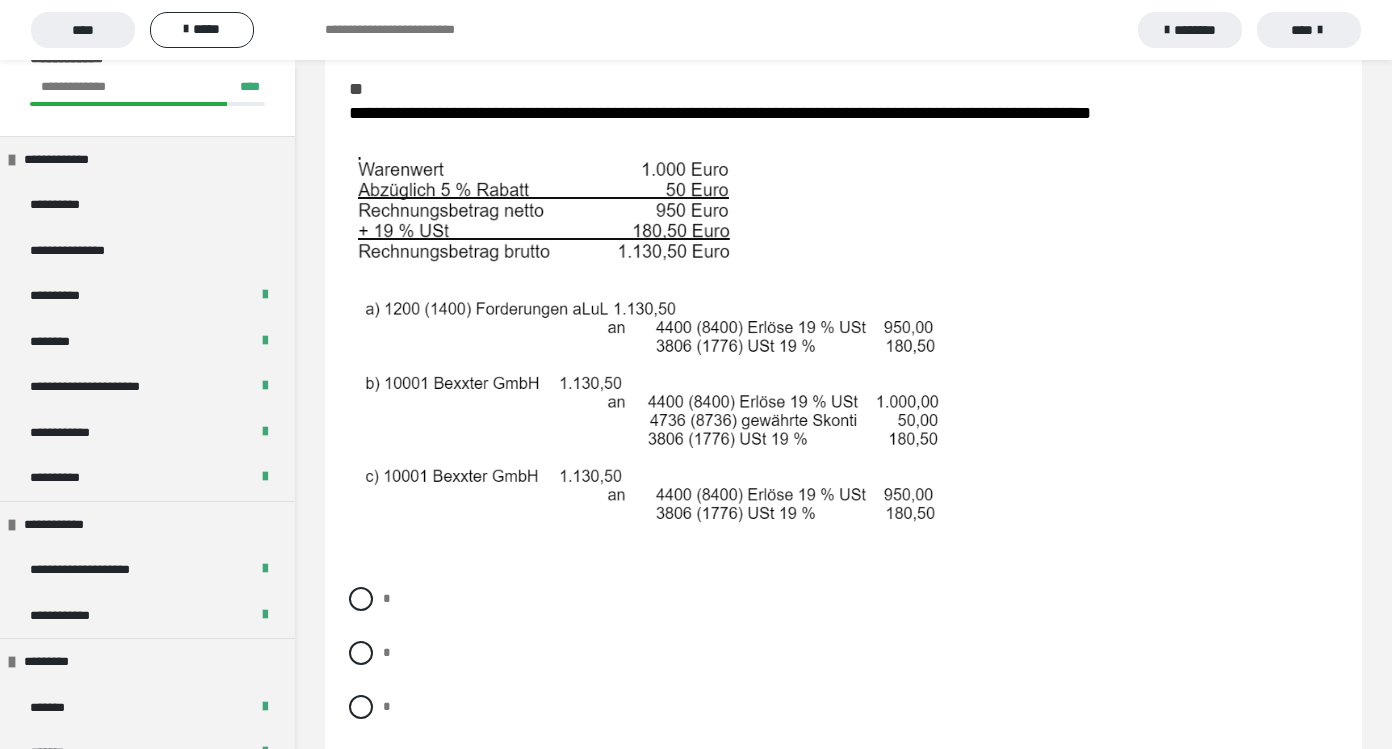 scroll, scrollTop: 1439, scrollLeft: 0, axis: vertical 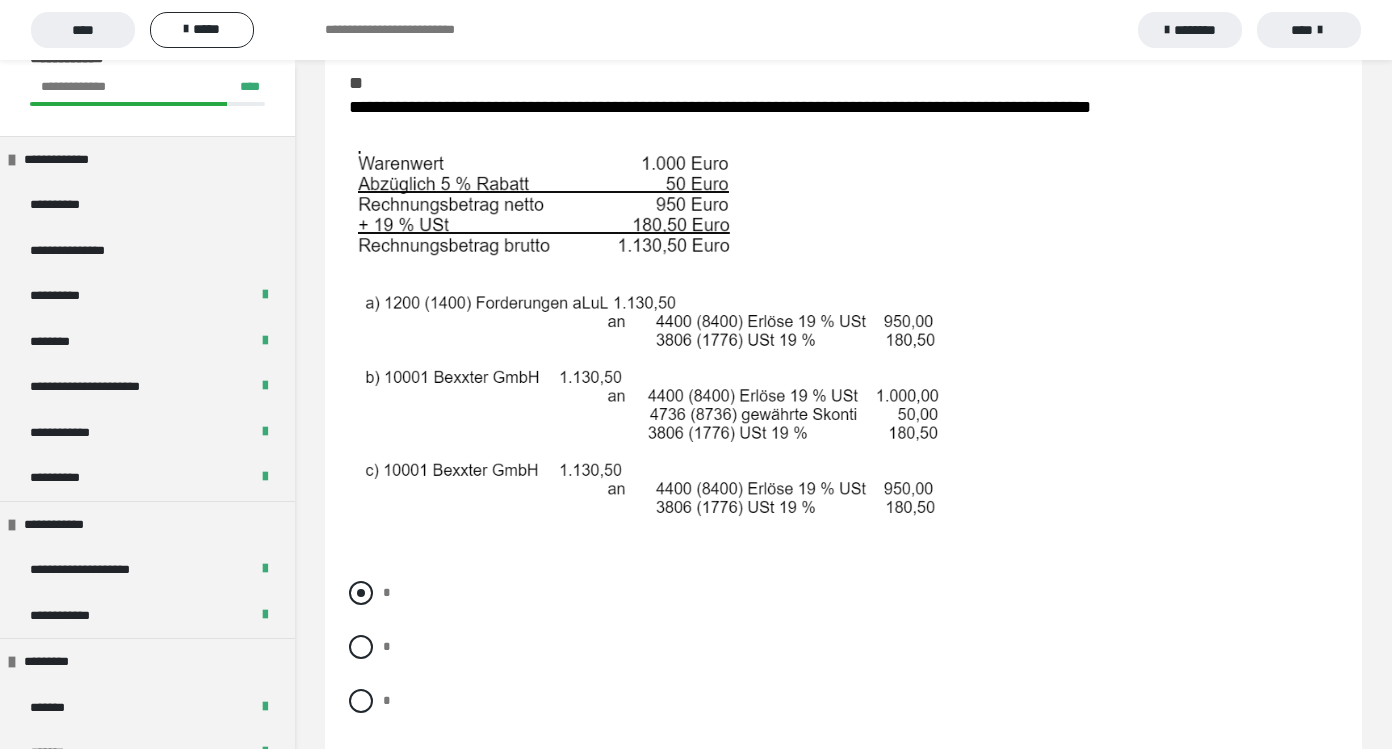 click at bounding box center (361, 593) 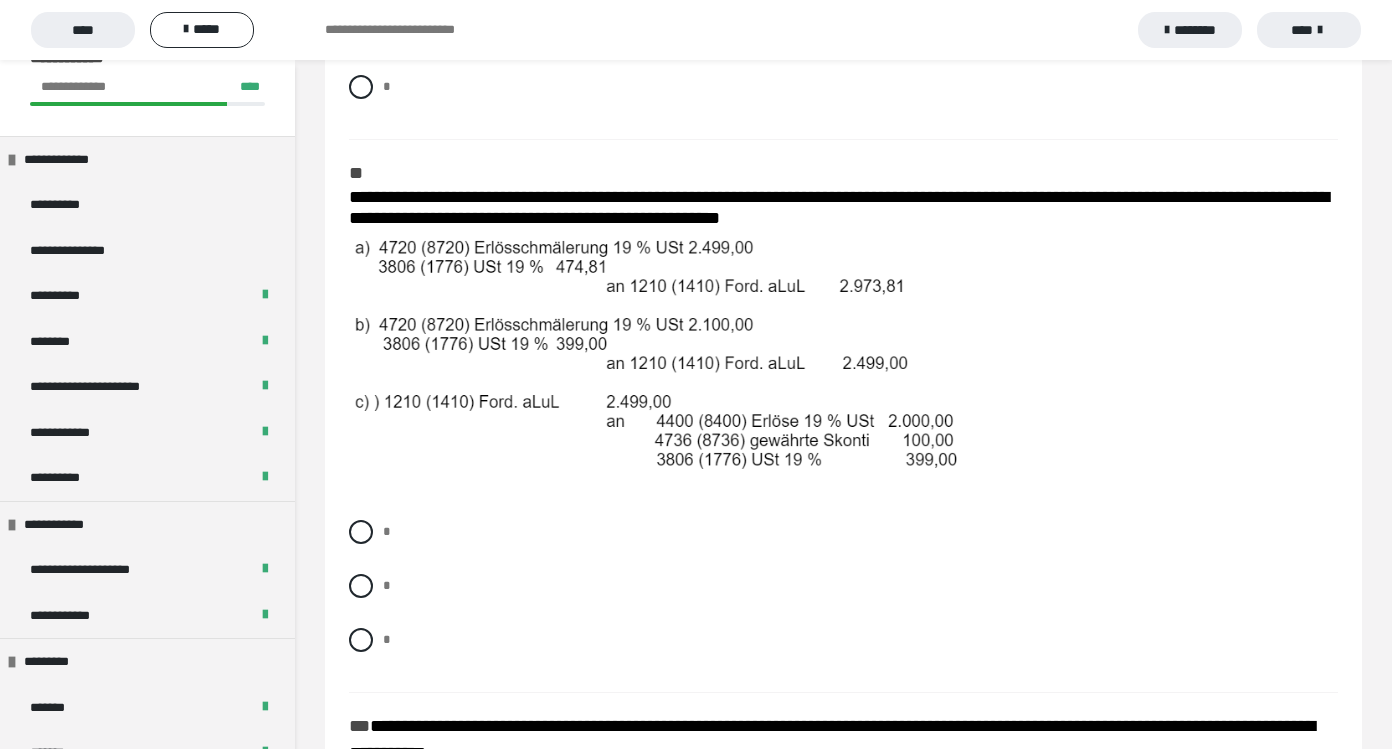 scroll, scrollTop: 2052, scrollLeft: 0, axis: vertical 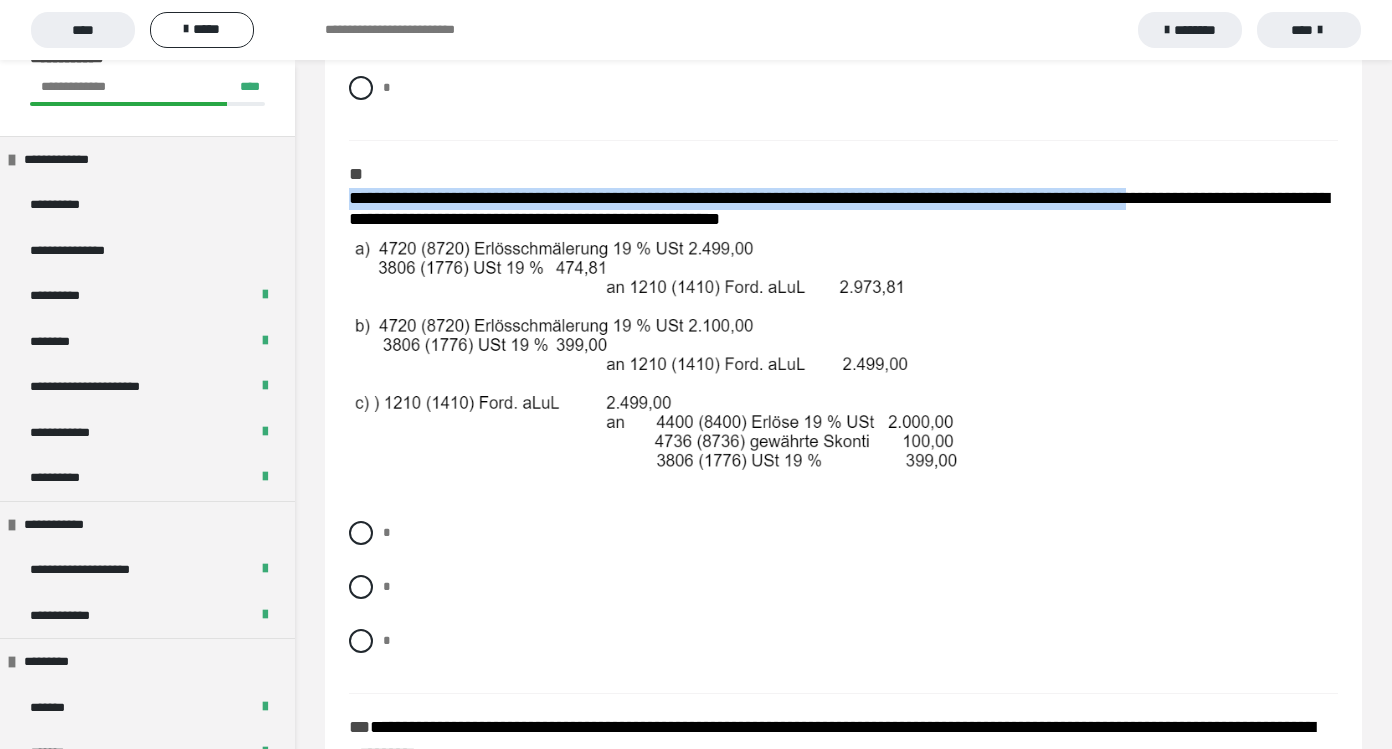 click on "**********" at bounding box center [839, 209] 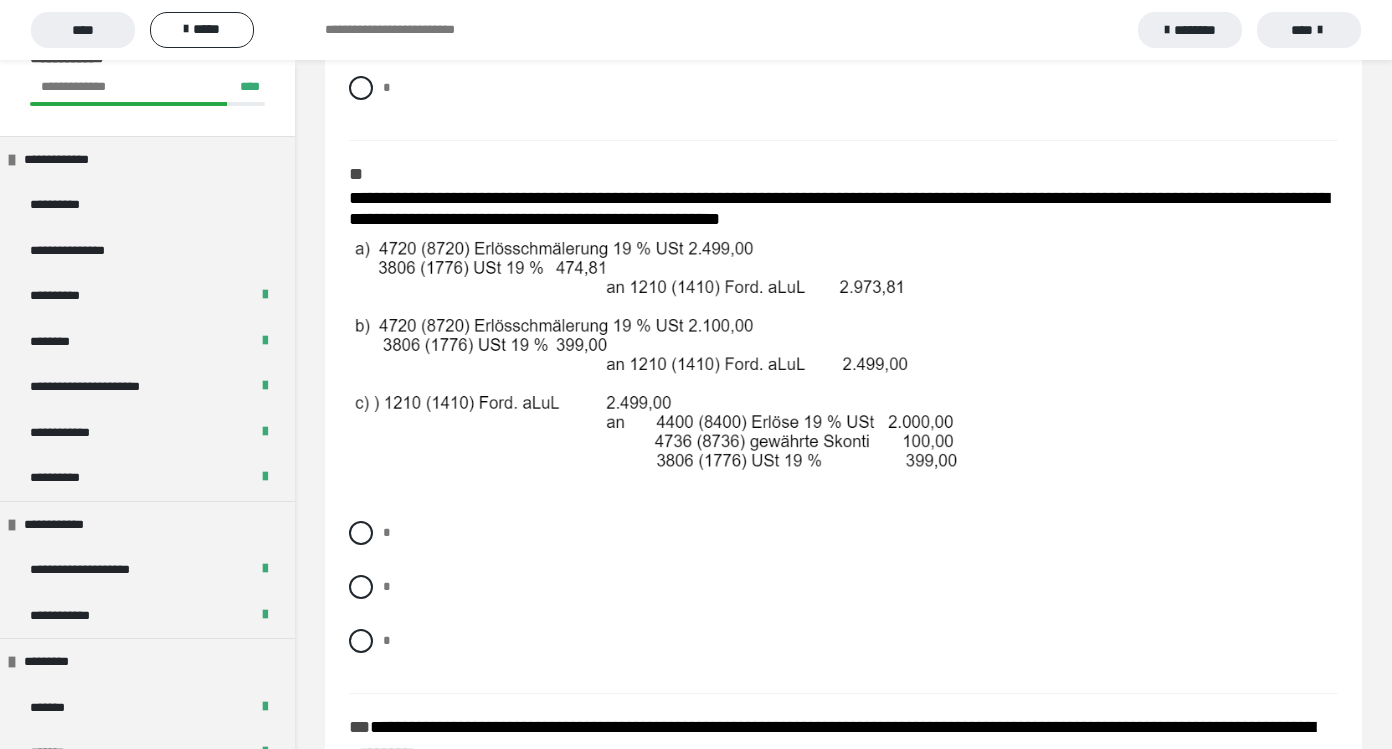 click on "**********" at bounding box center [843, 336] 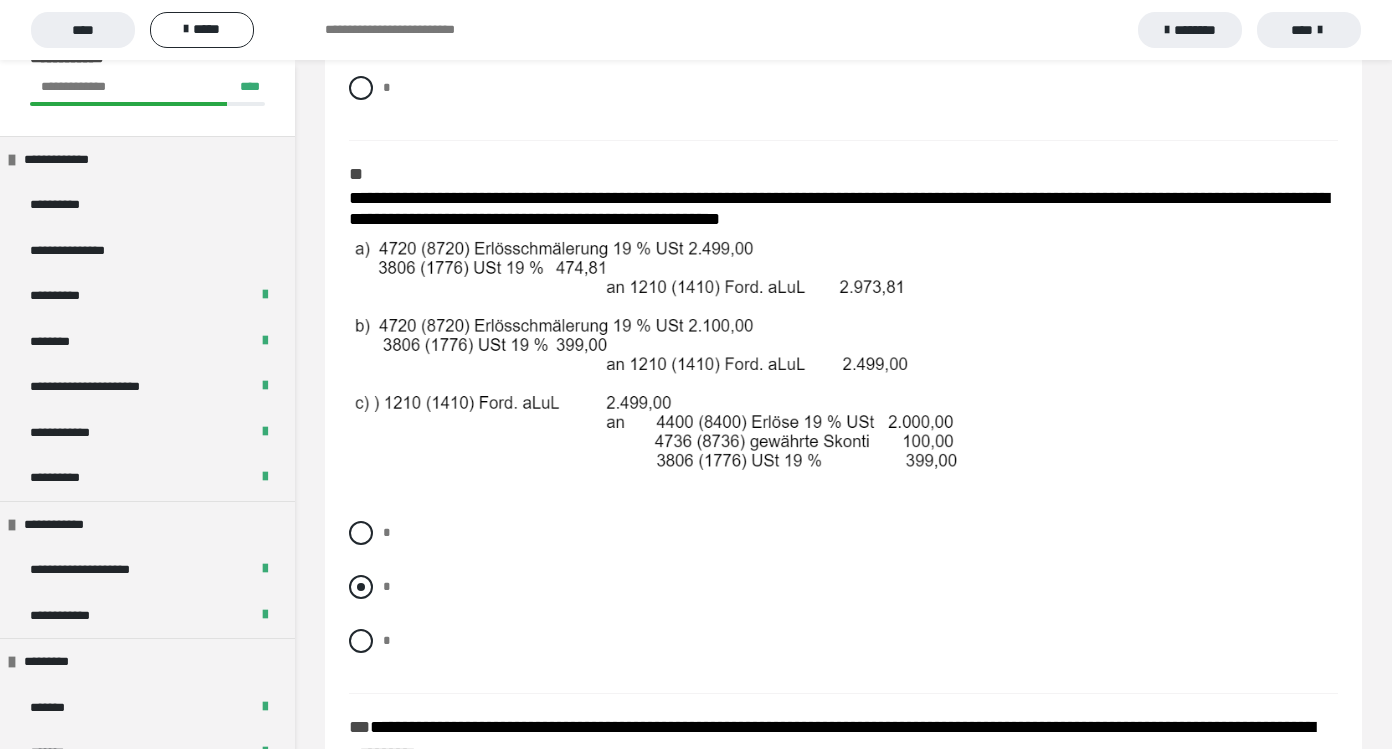 click at bounding box center [361, 587] 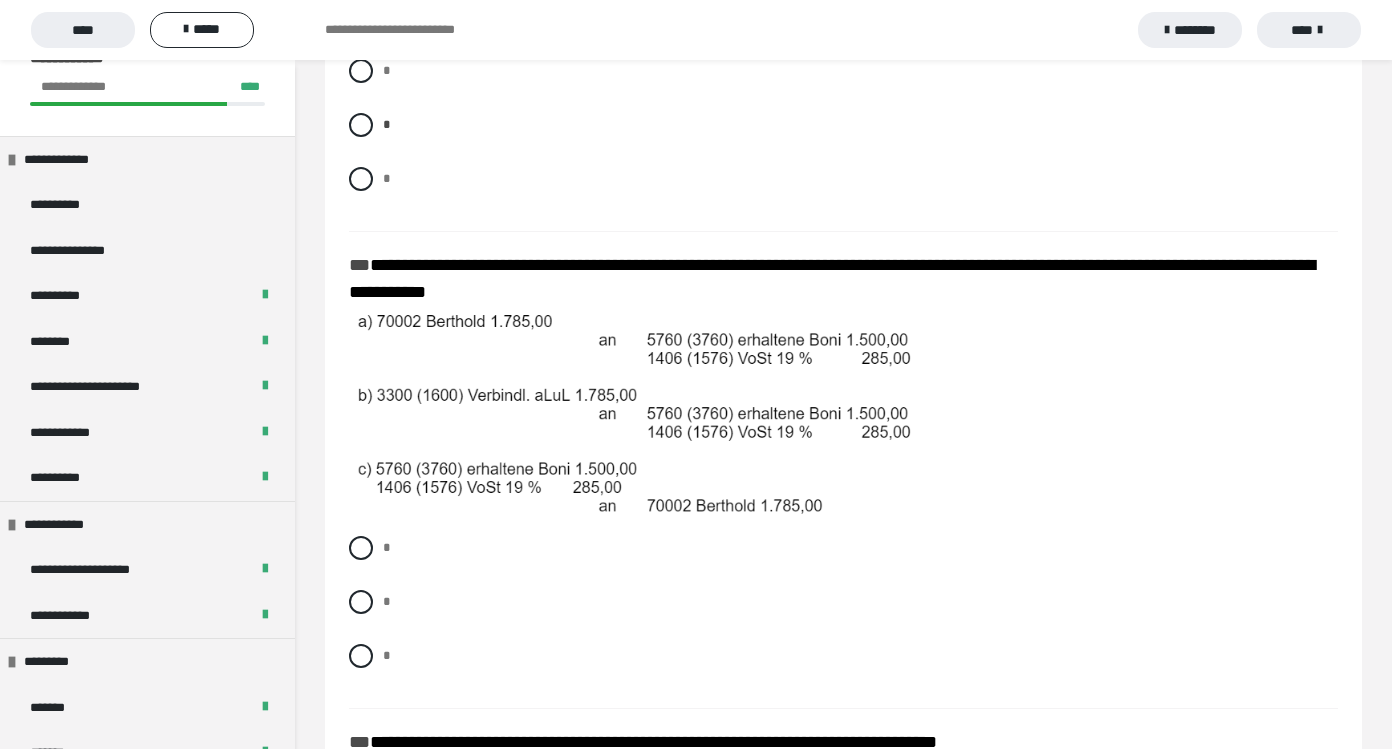 scroll, scrollTop: 2511, scrollLeft: 0, axis: vertical 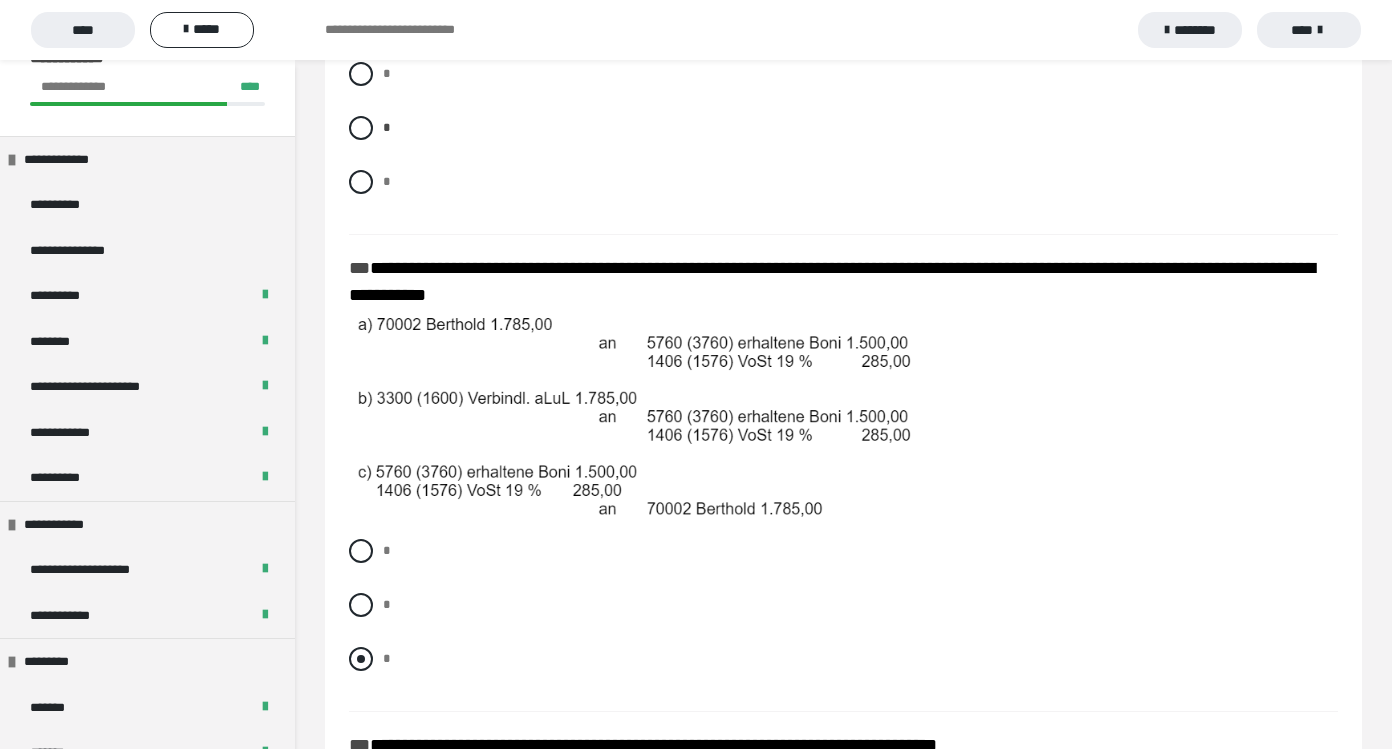 click at bounding box center [361, 659] 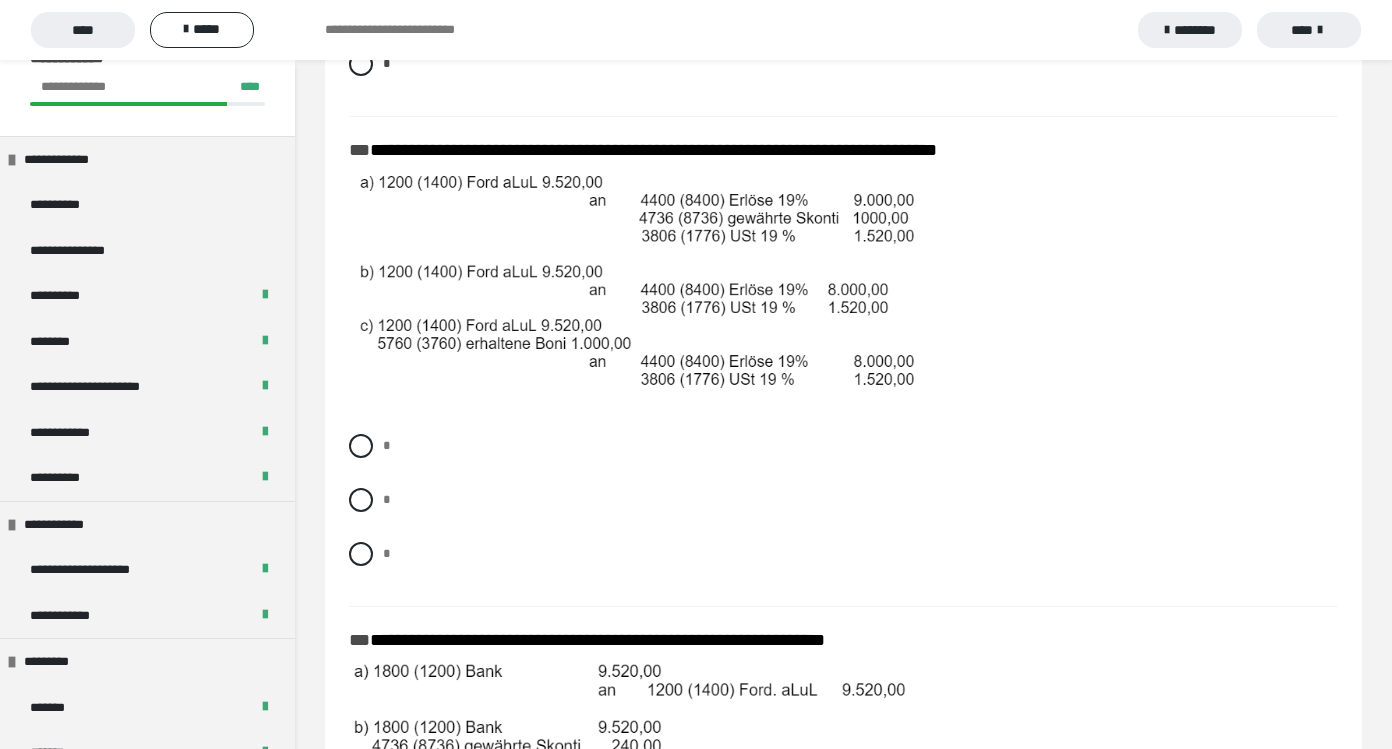 scroll, scrollTop: 3111, scrollLeft: 0, axis: vertical 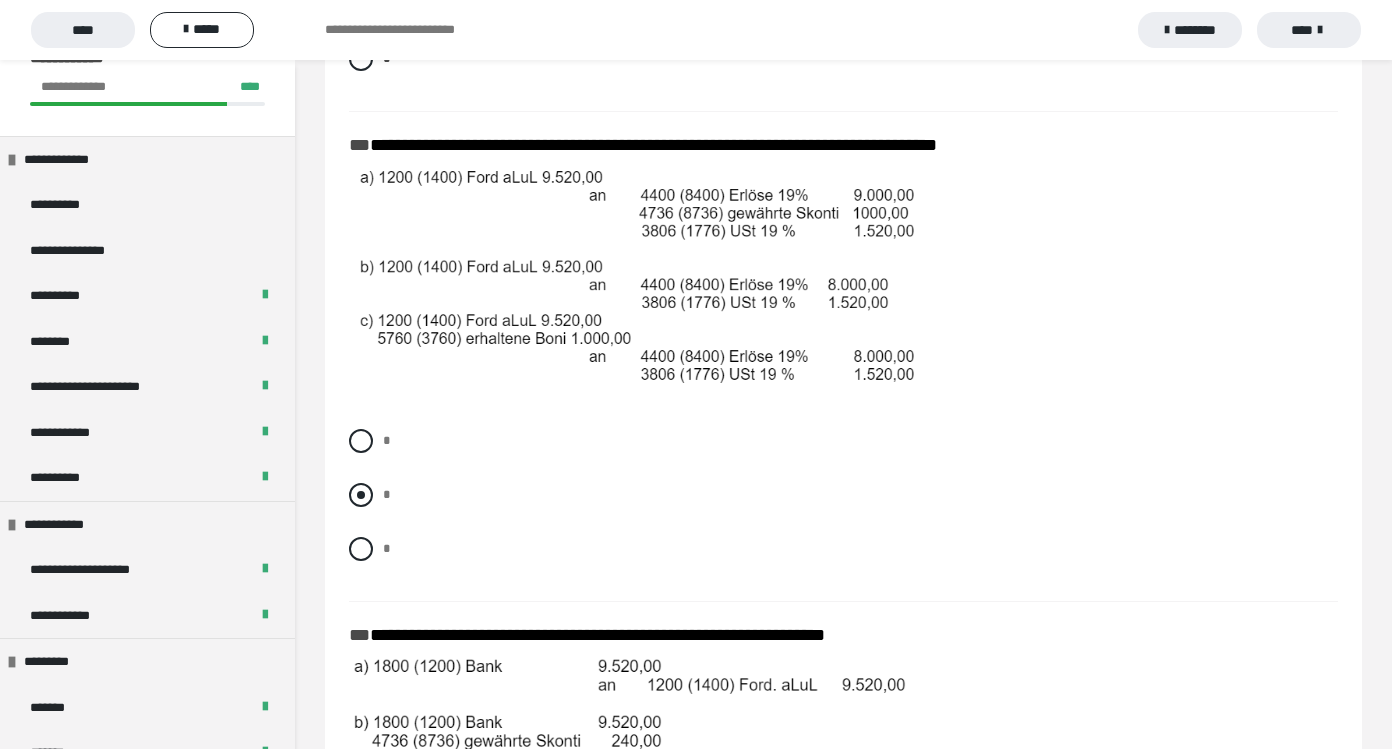 click at bounding box center (361, 495) 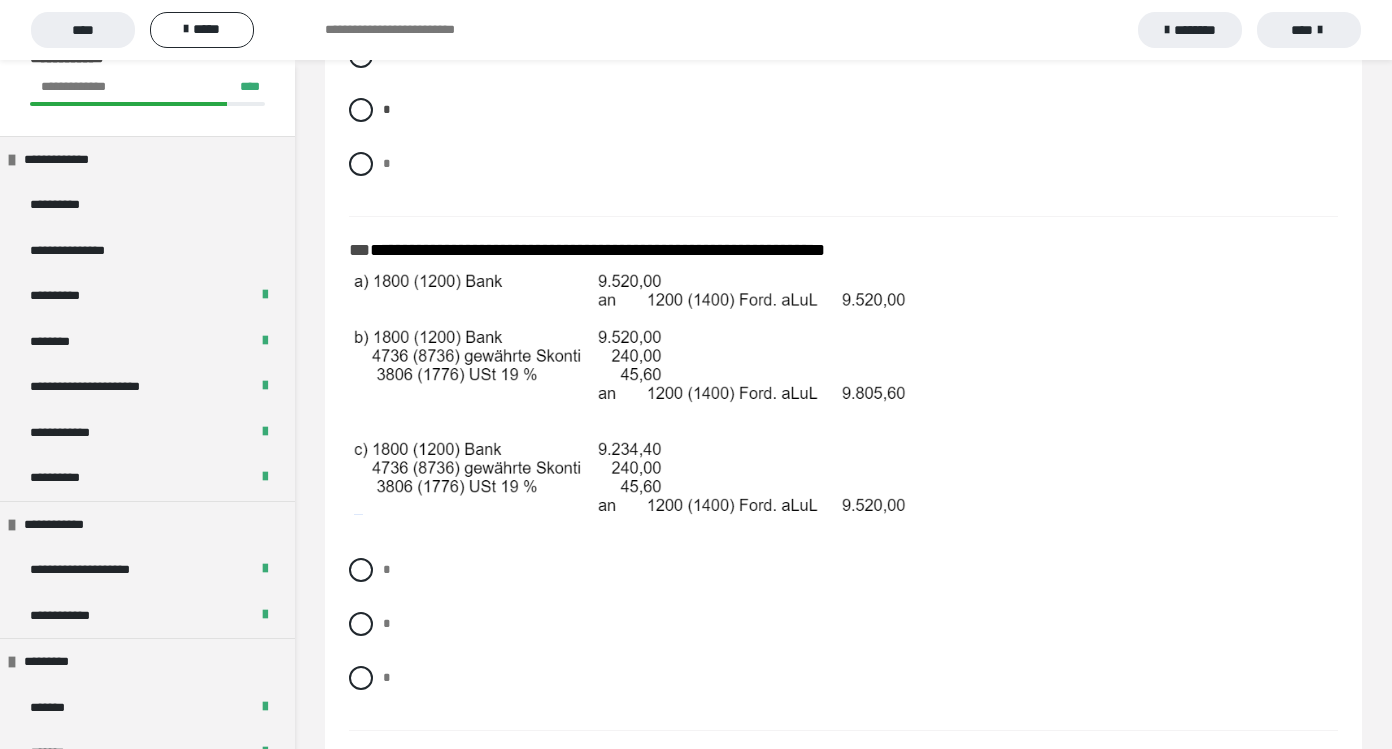 scroll, scrollTop: 3498, scrollLeft: 0, axis: vertical 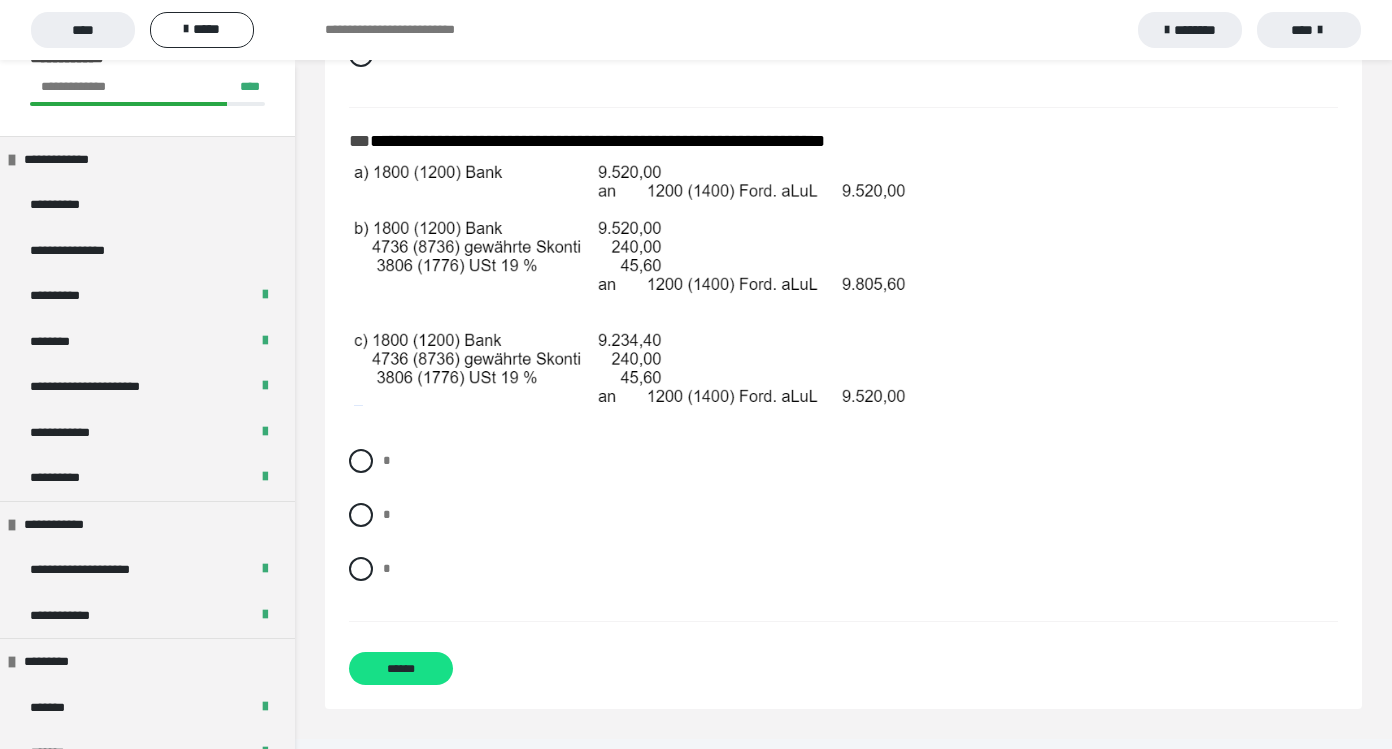 click on "* * *" at bounding box center (843, 16) 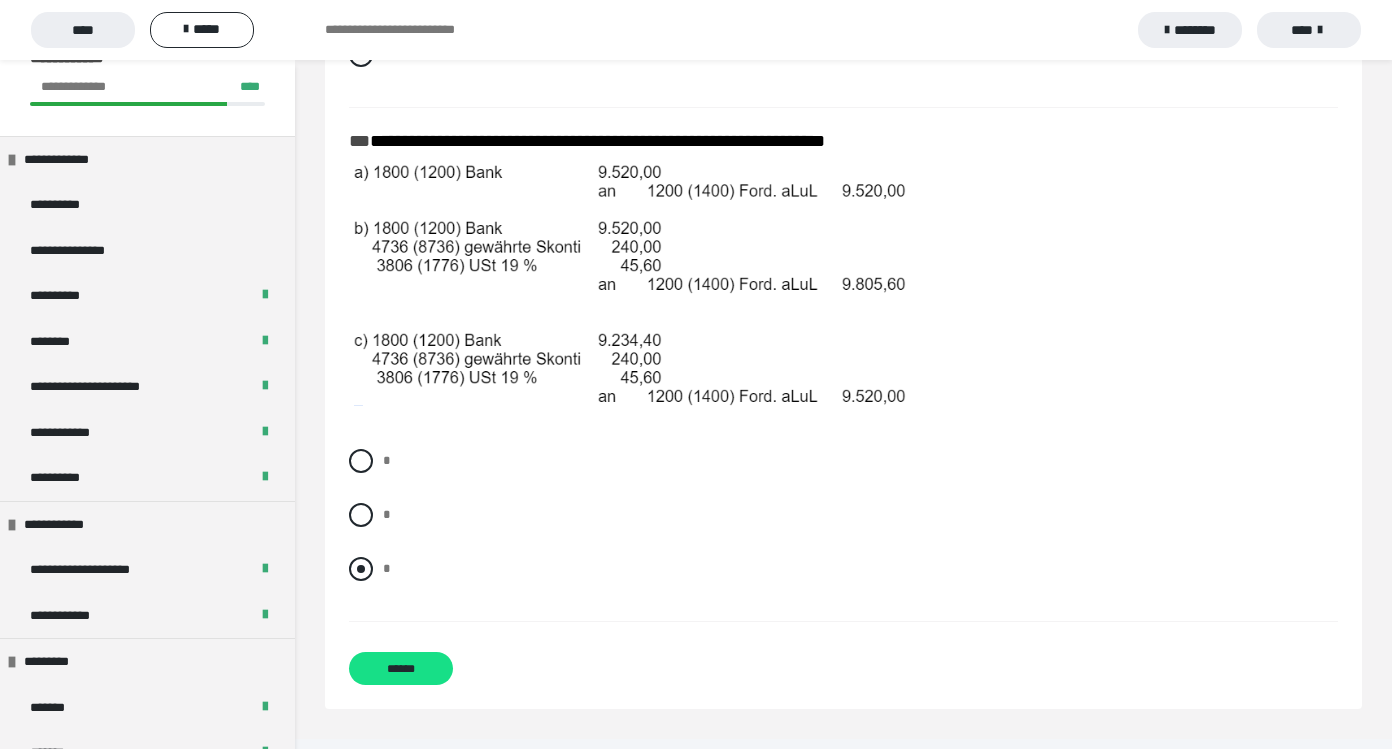 click at bounding box center [361, 569] 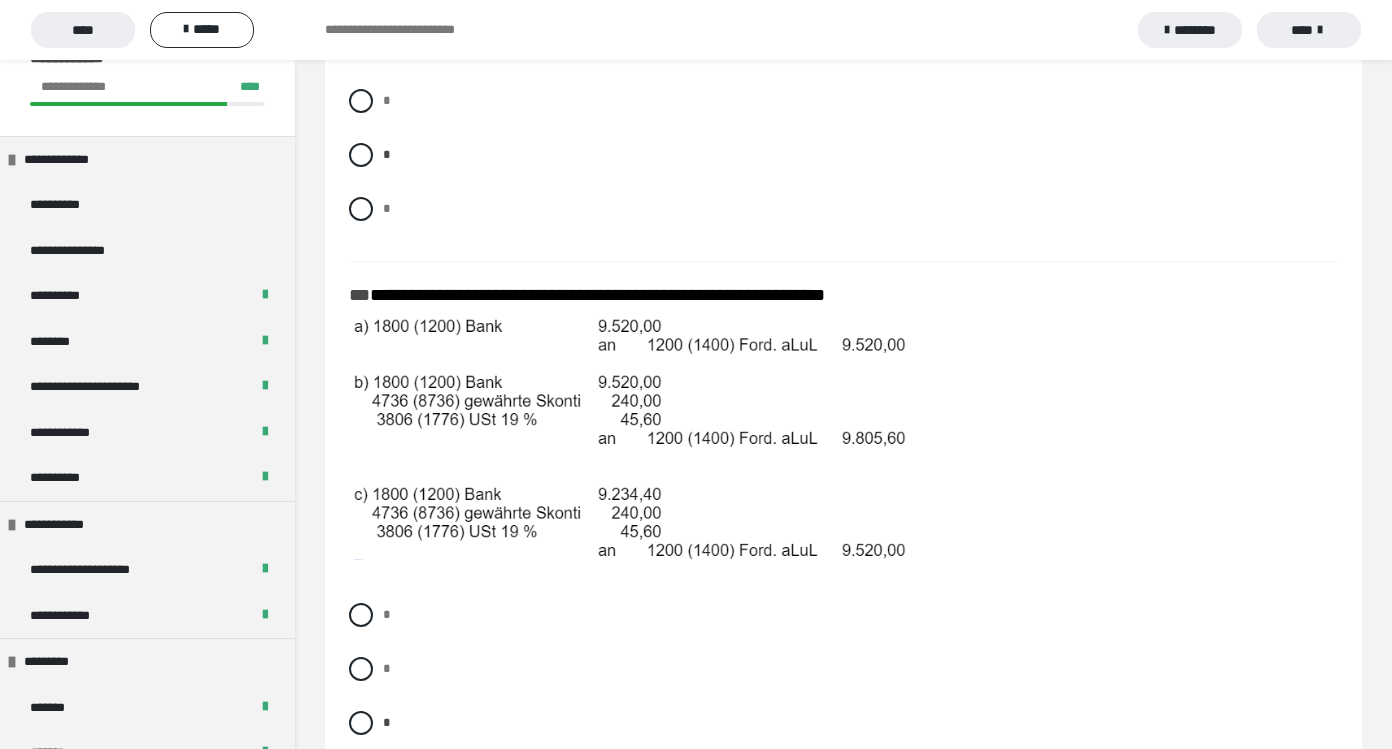 scroll, scrollTop: 3631, scrollLeft: 0, axis: vertical 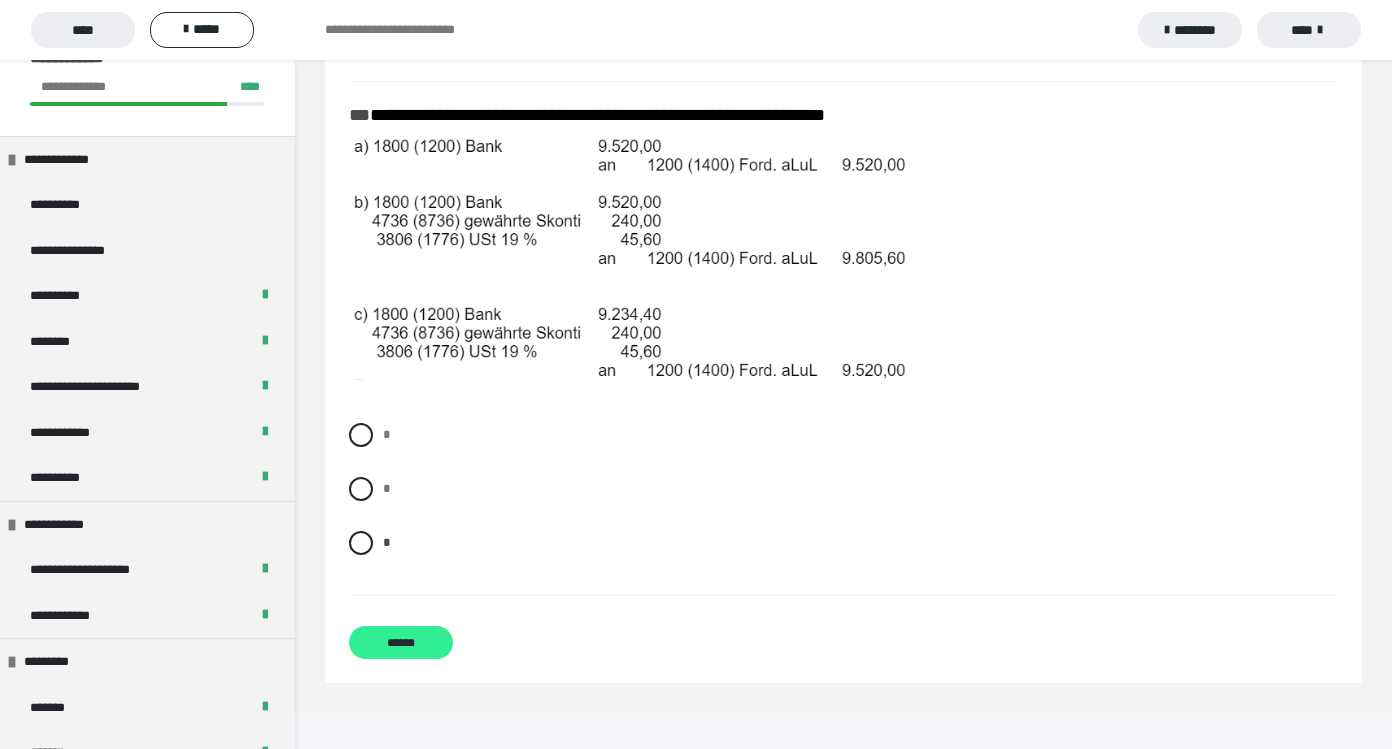 click on "******" at bounding box center [401, 642] 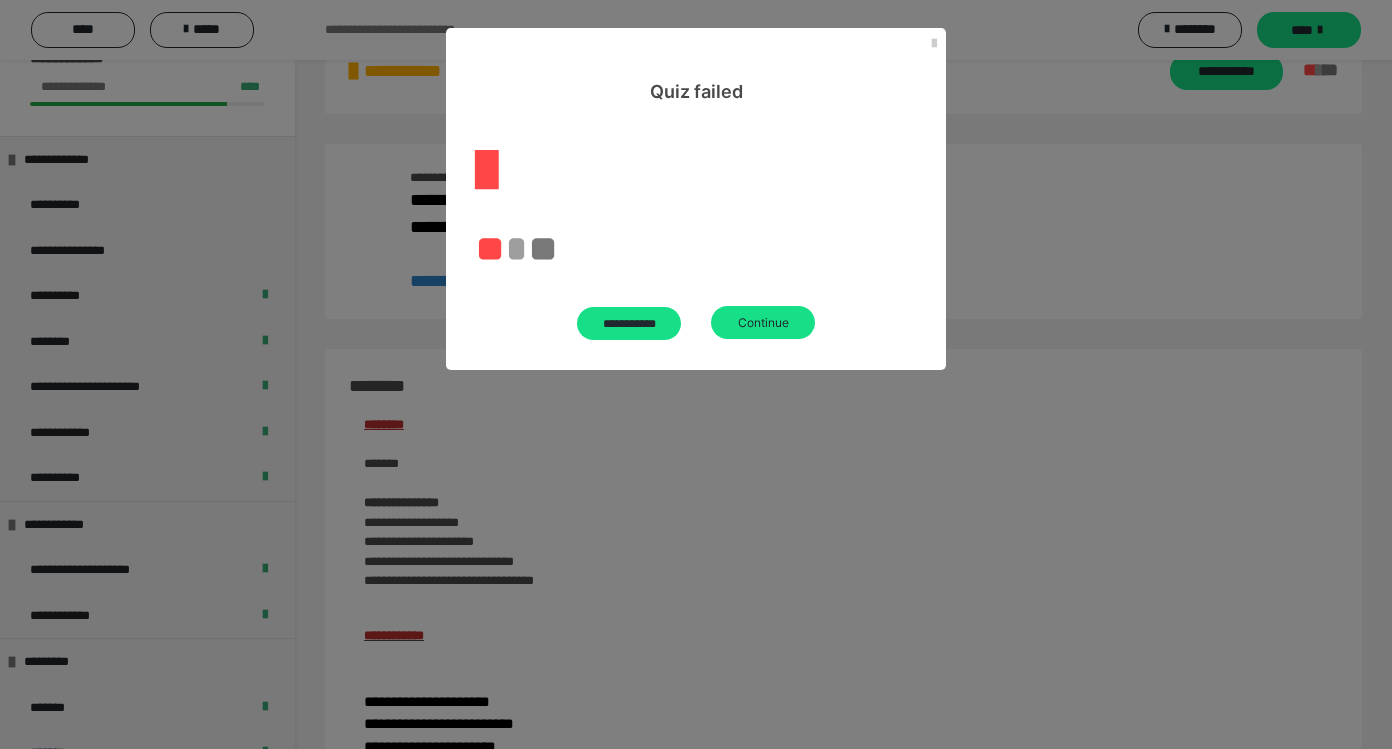 scroll, scrollTop: 2165, scrollLeft: 0, axis: vertical 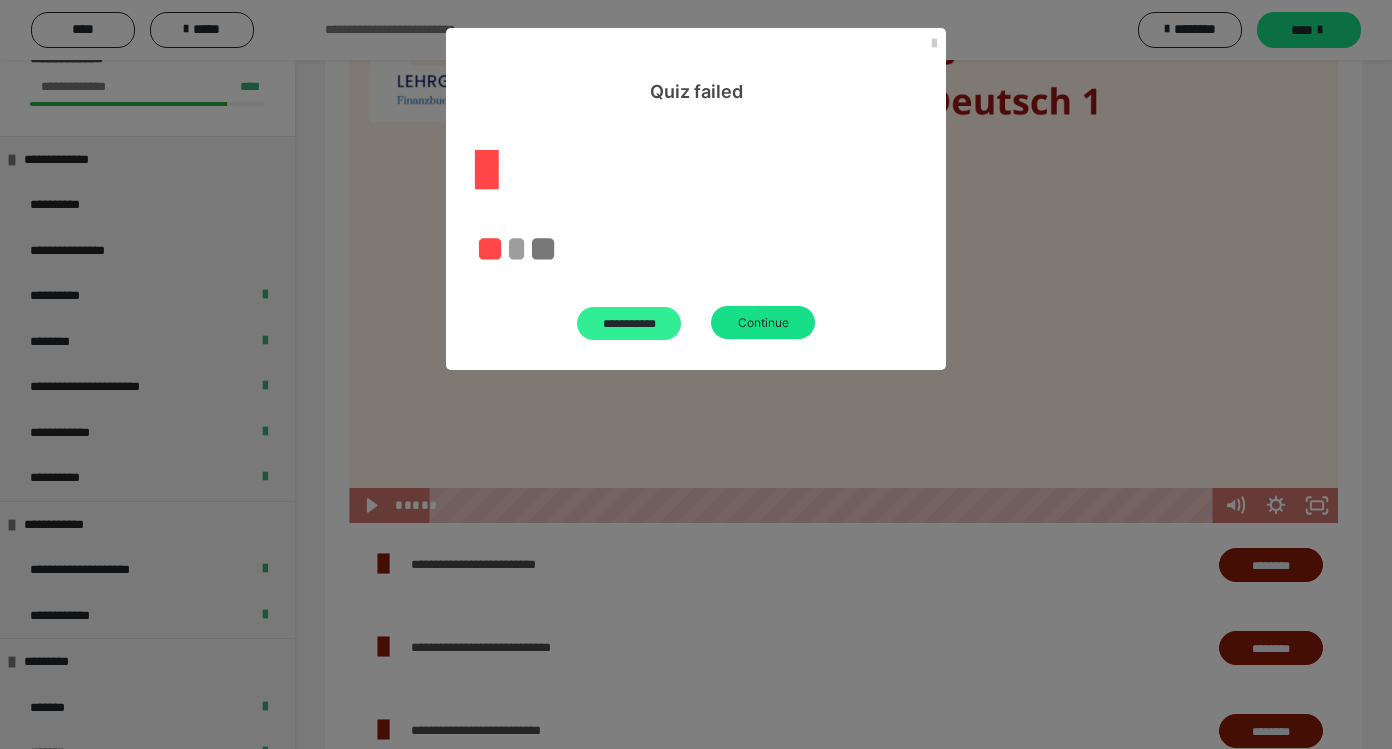 click on "**********" at bounding box center (629, 323) 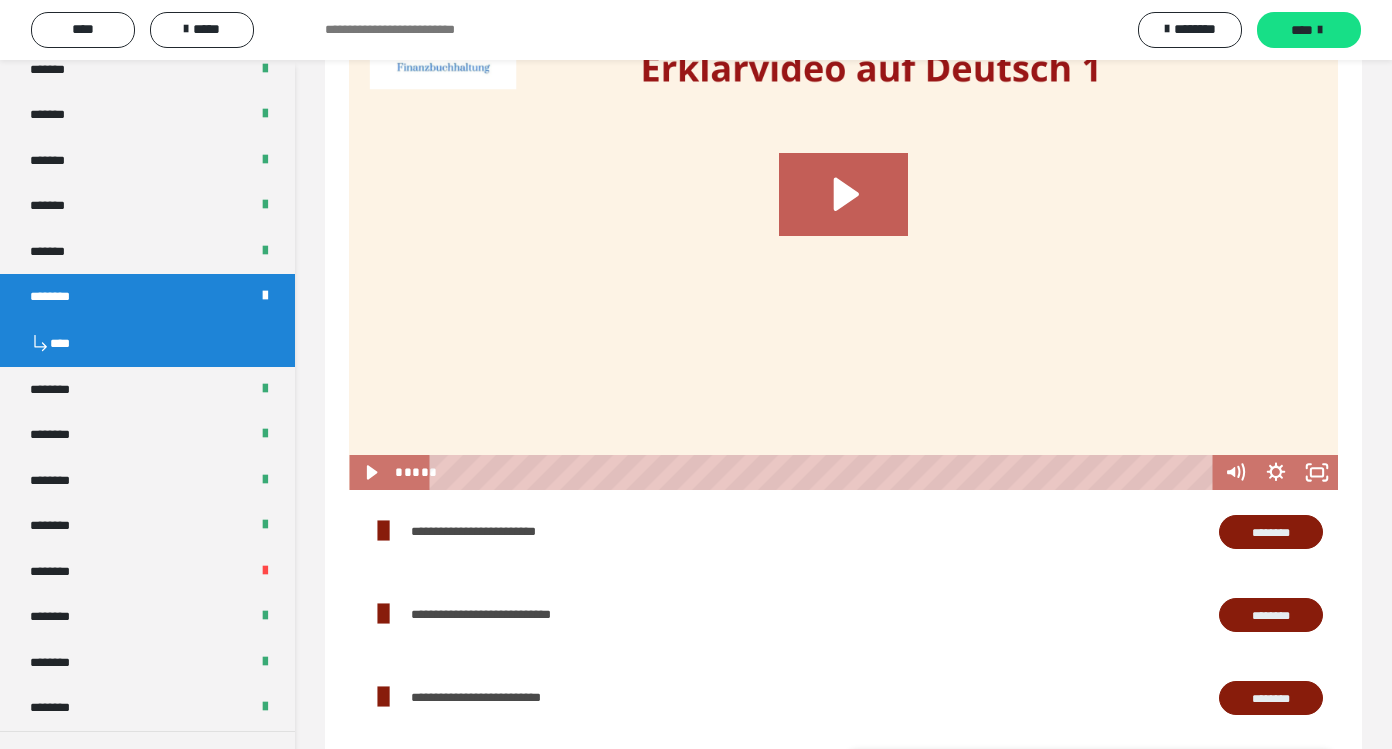 scroll, scrollTop: 877, scrollLeft: 0, axis: vertical 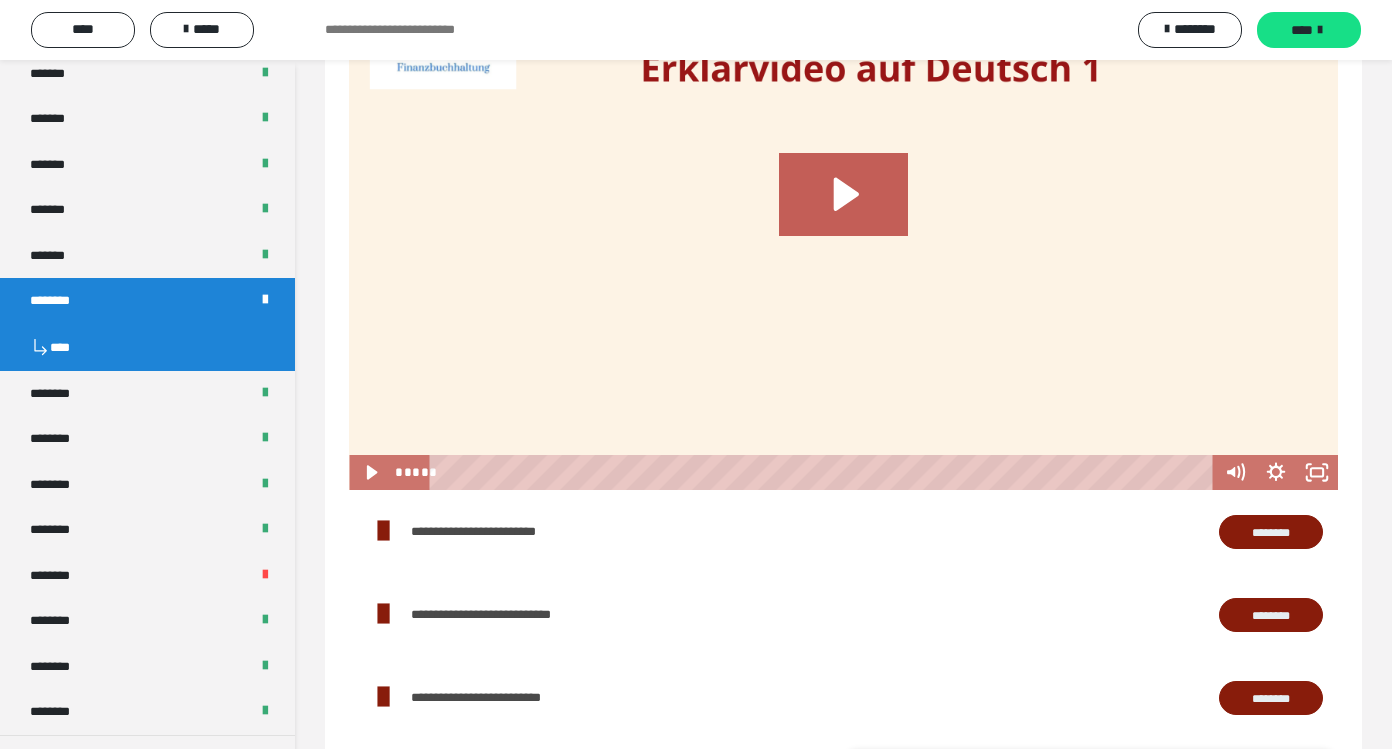 click on "****" at bounding box center (147, 347) 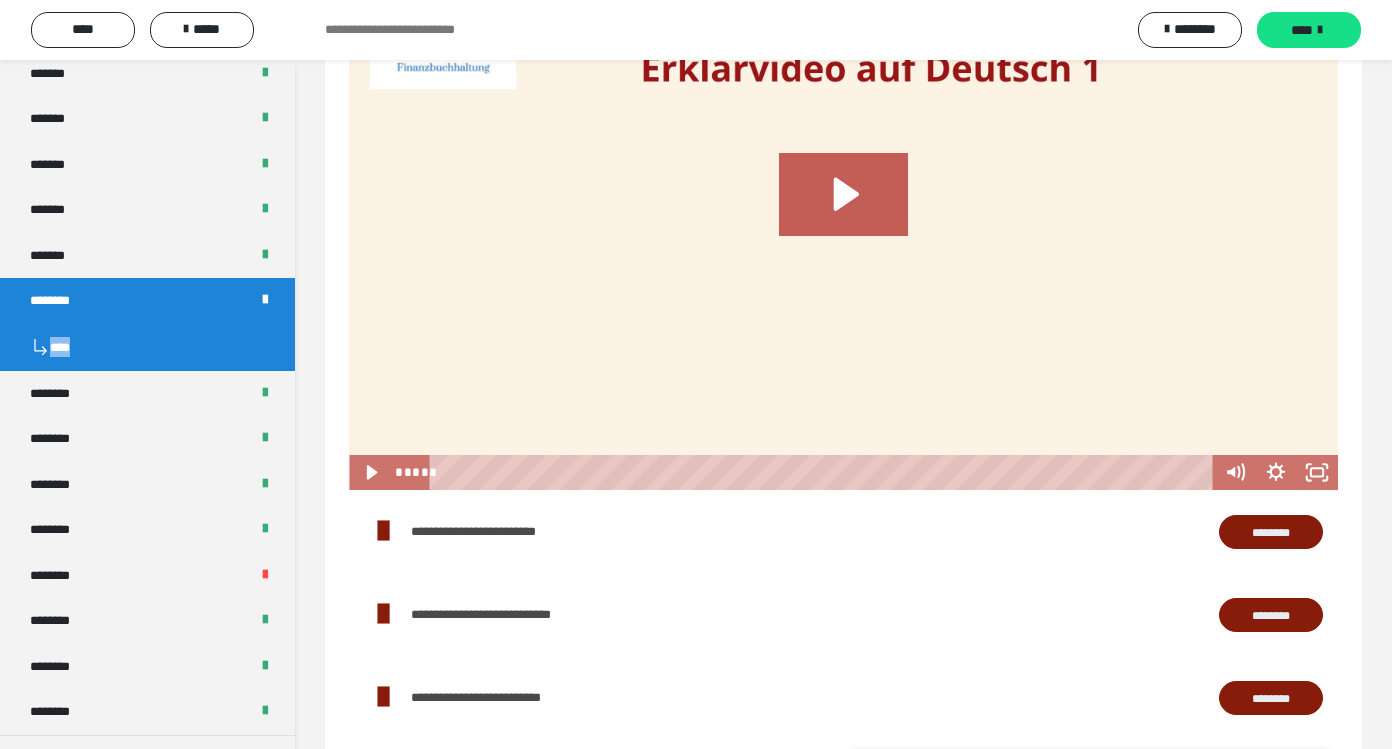 click on "****" at bounding box center (147, 347) 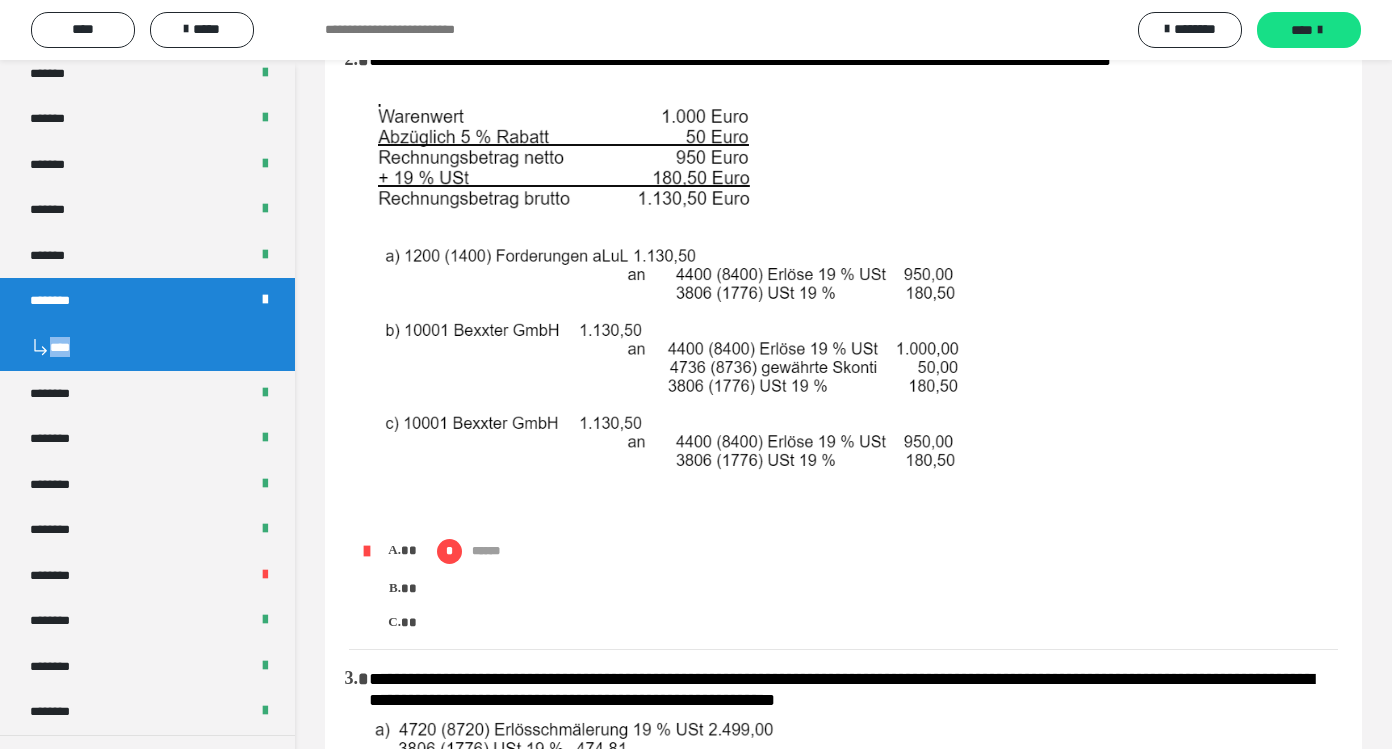 scroll, scrollTop: 1090, scrollLeft: 0, axis: vertical 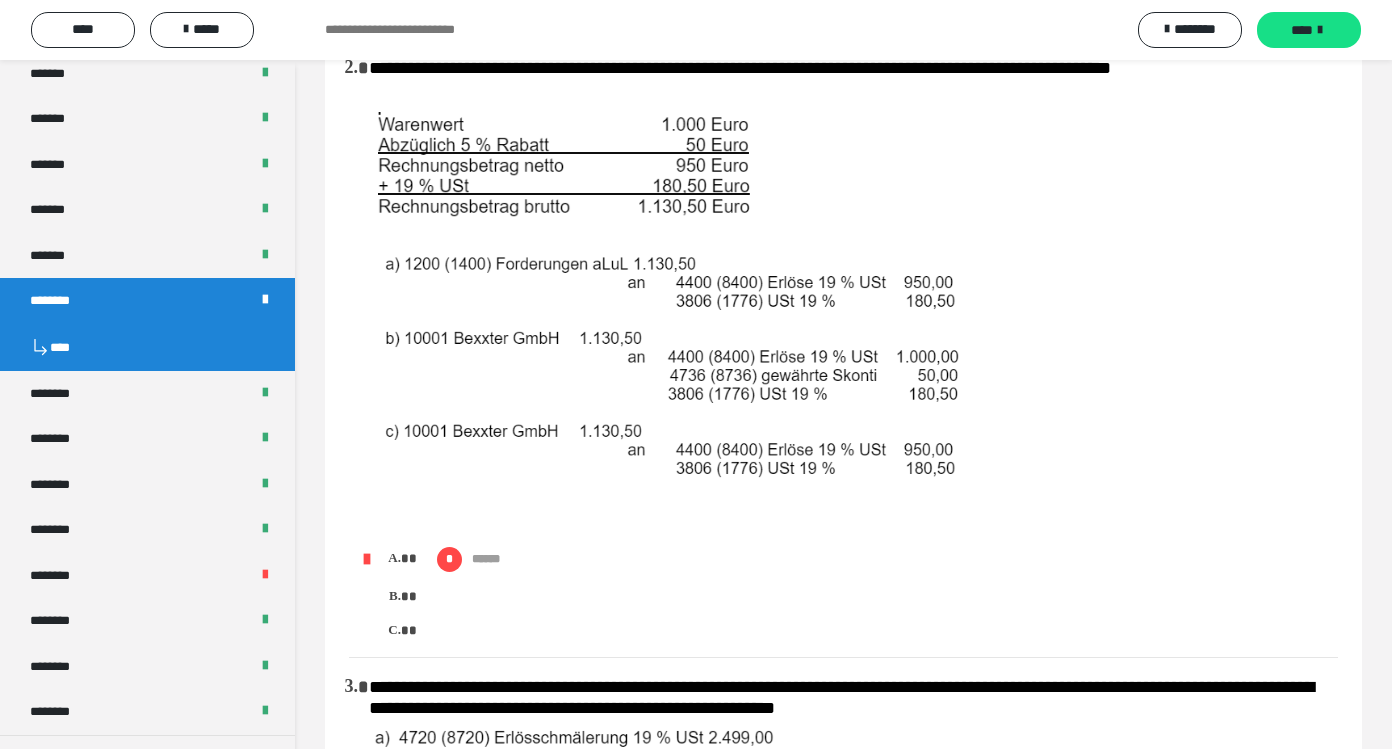 click on "**********" at bounding box center [853, 294] 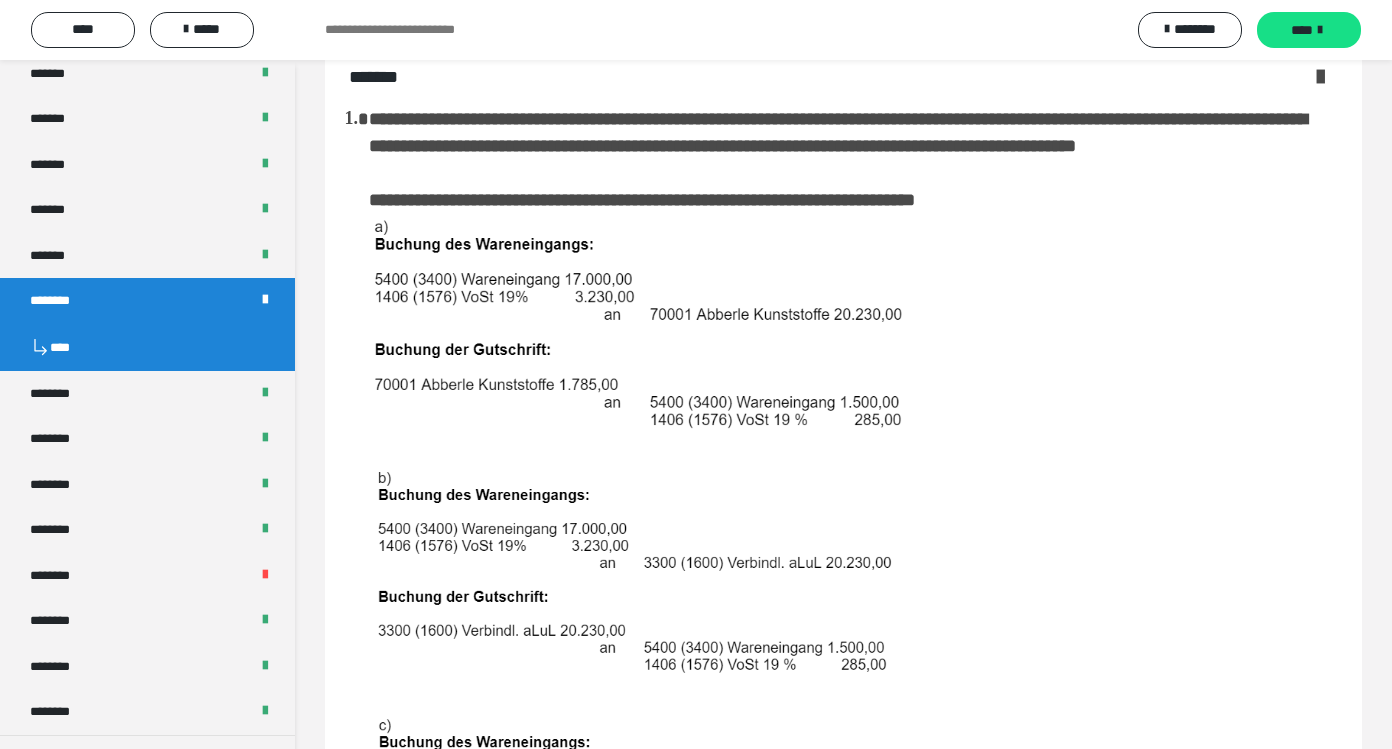 scroll, scrollTop: 0, scrollLeft: 0, axis: both 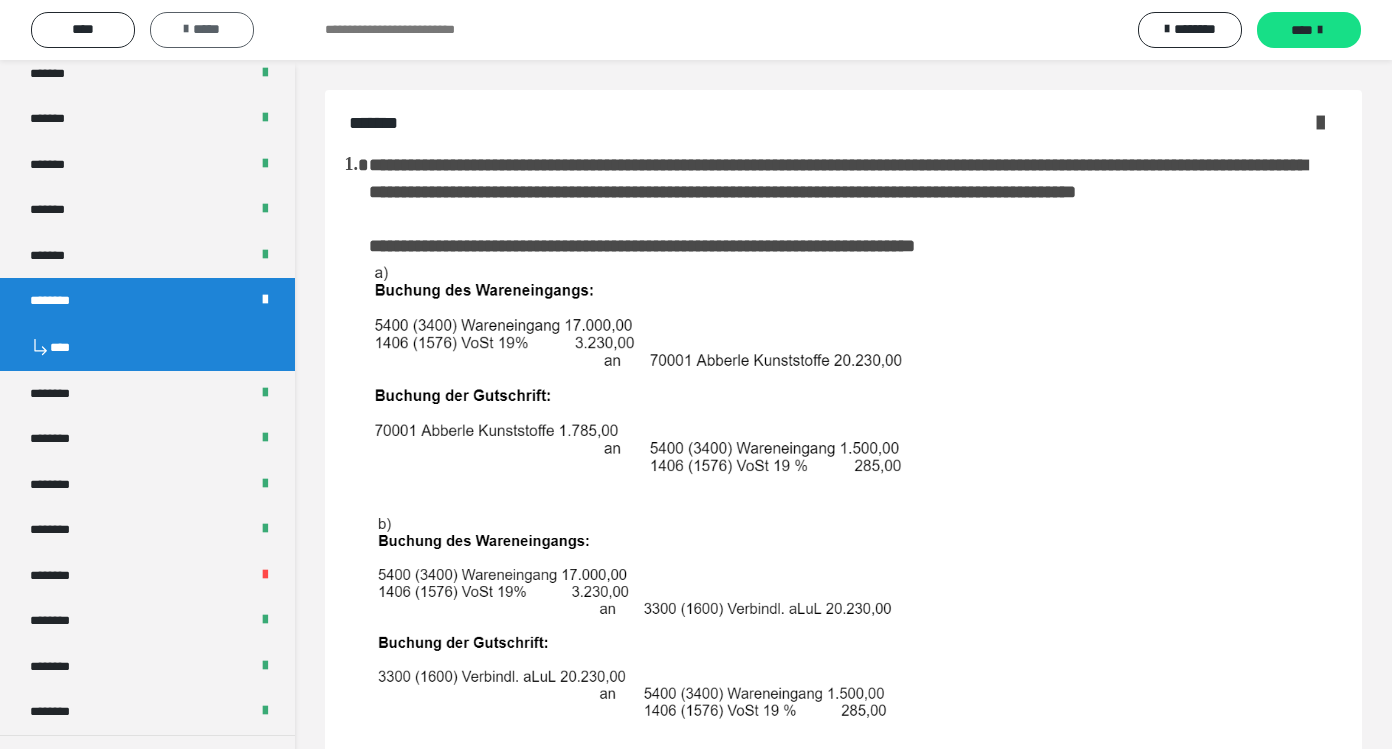 click on "*****" at bounding box center [202, 30] 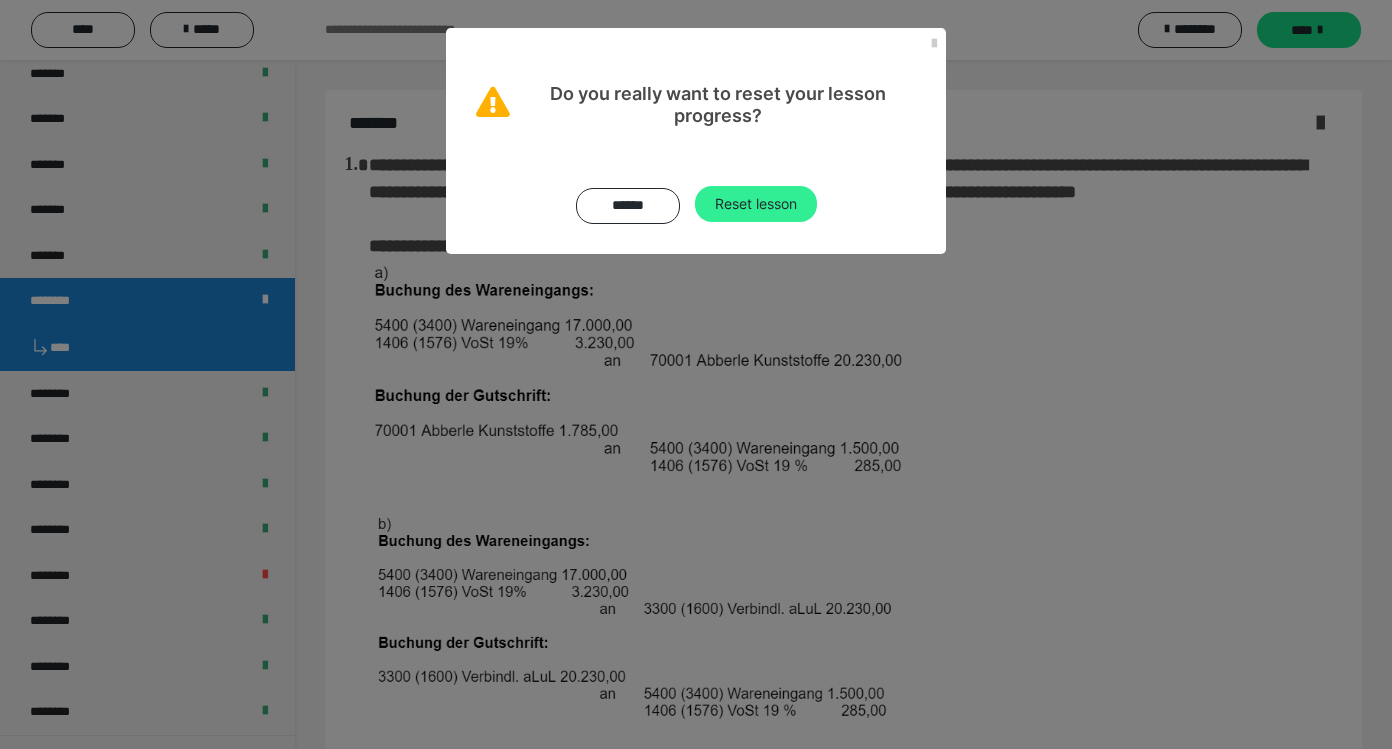 click on "Reset lesson" at bounding box center [756, 204] 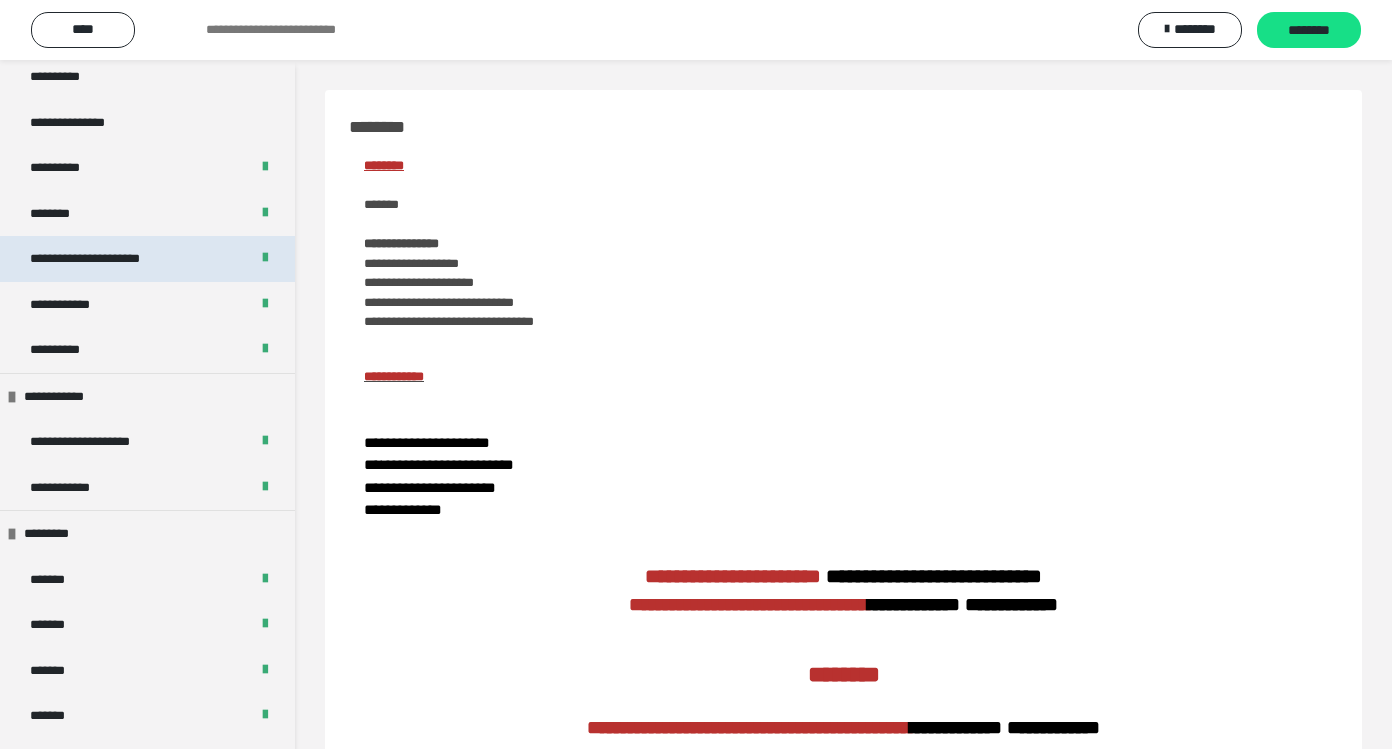 scroll, scrollTop: 191, scrollLeft: 0, axis: vertical 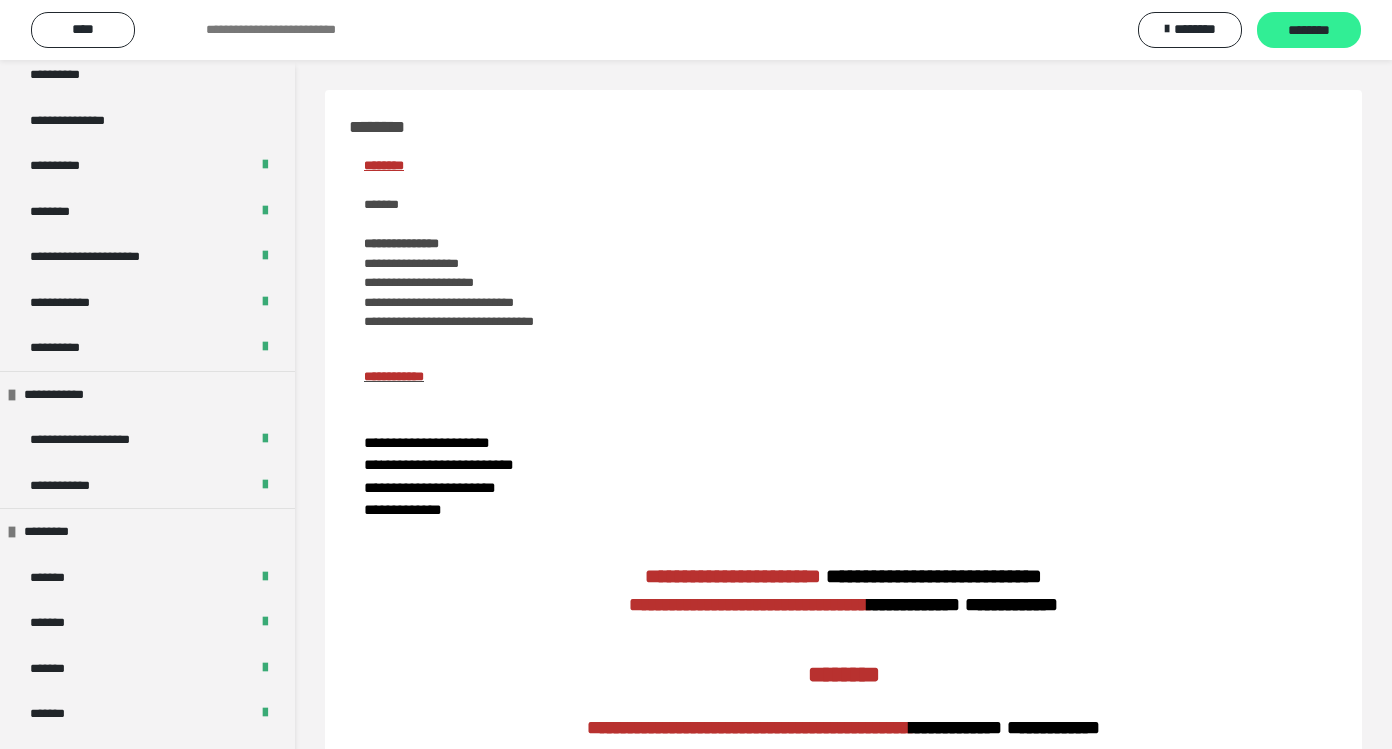 click on "********" at bounding box center (1309, 31) 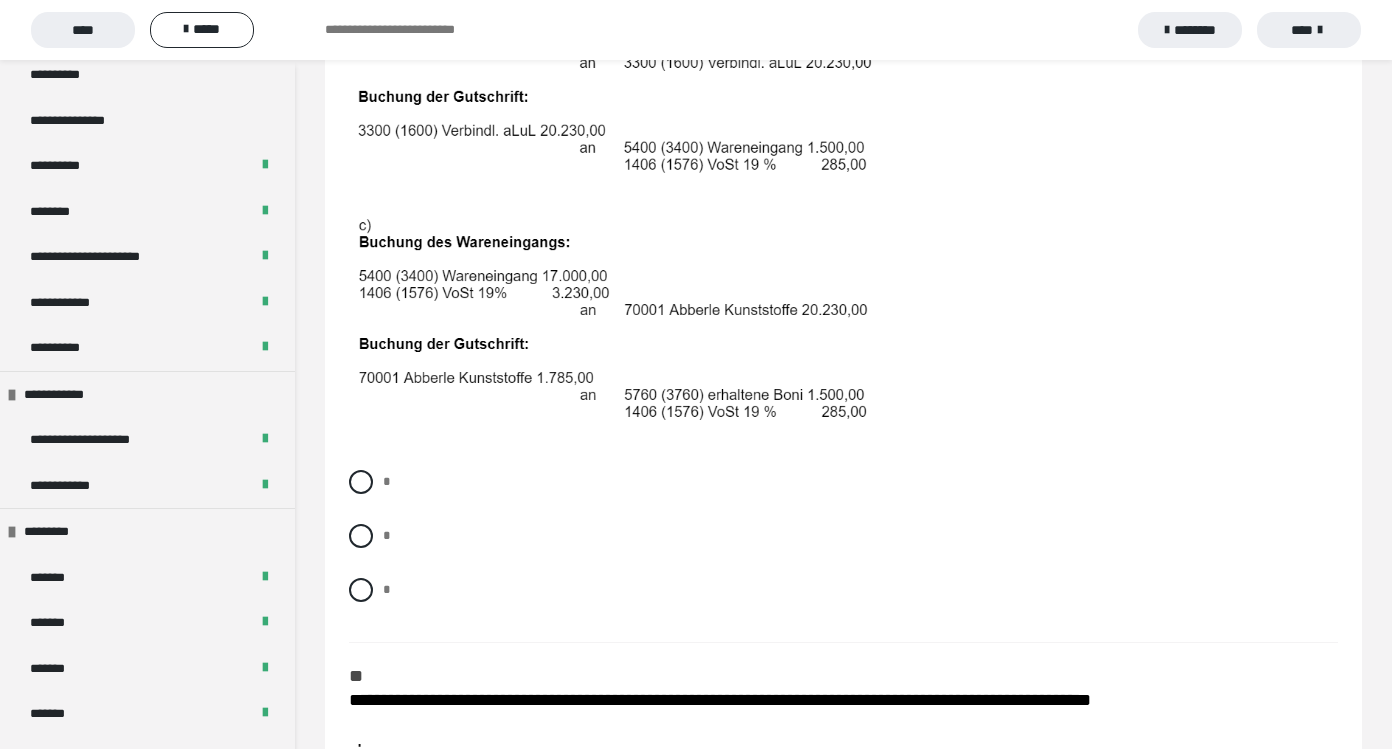 scroll, scrollTop: 846, scrollLeft: 0, axis: vertical 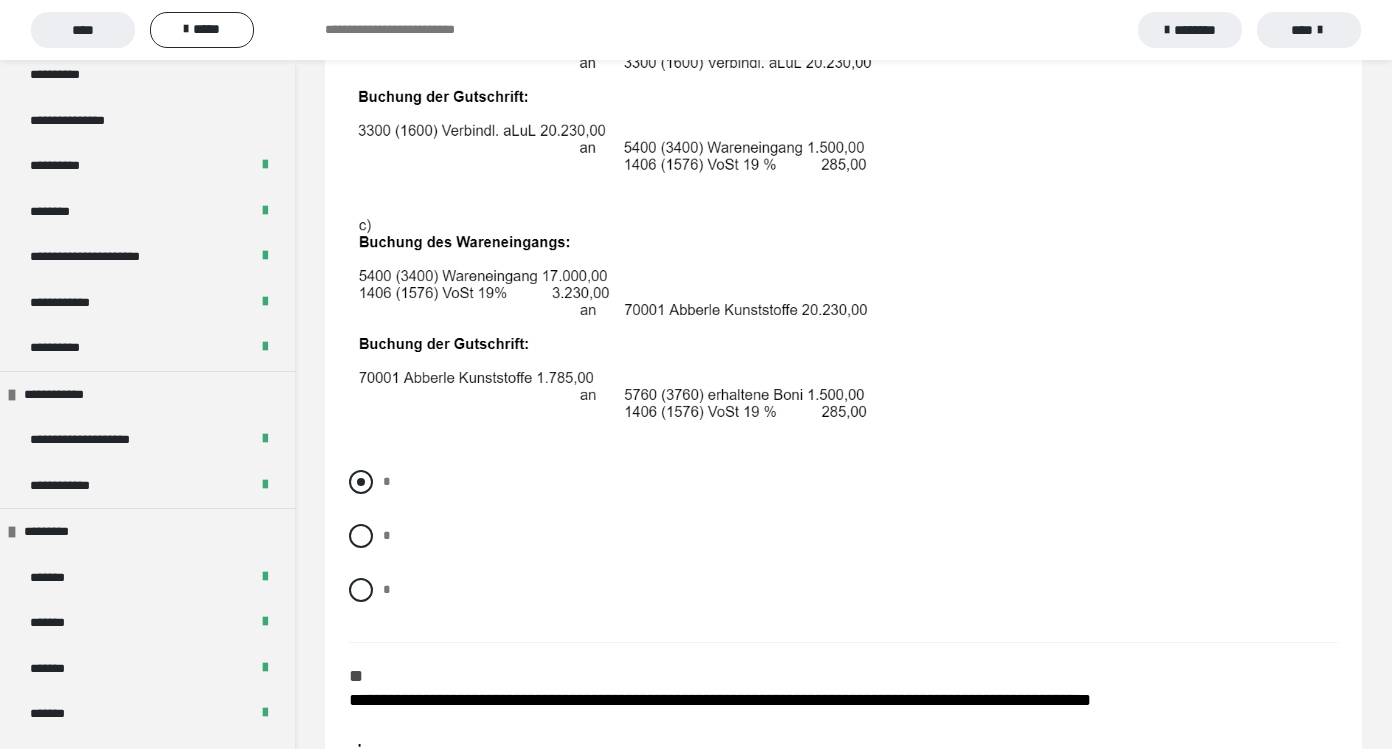 click at bounding box center (361, 482) 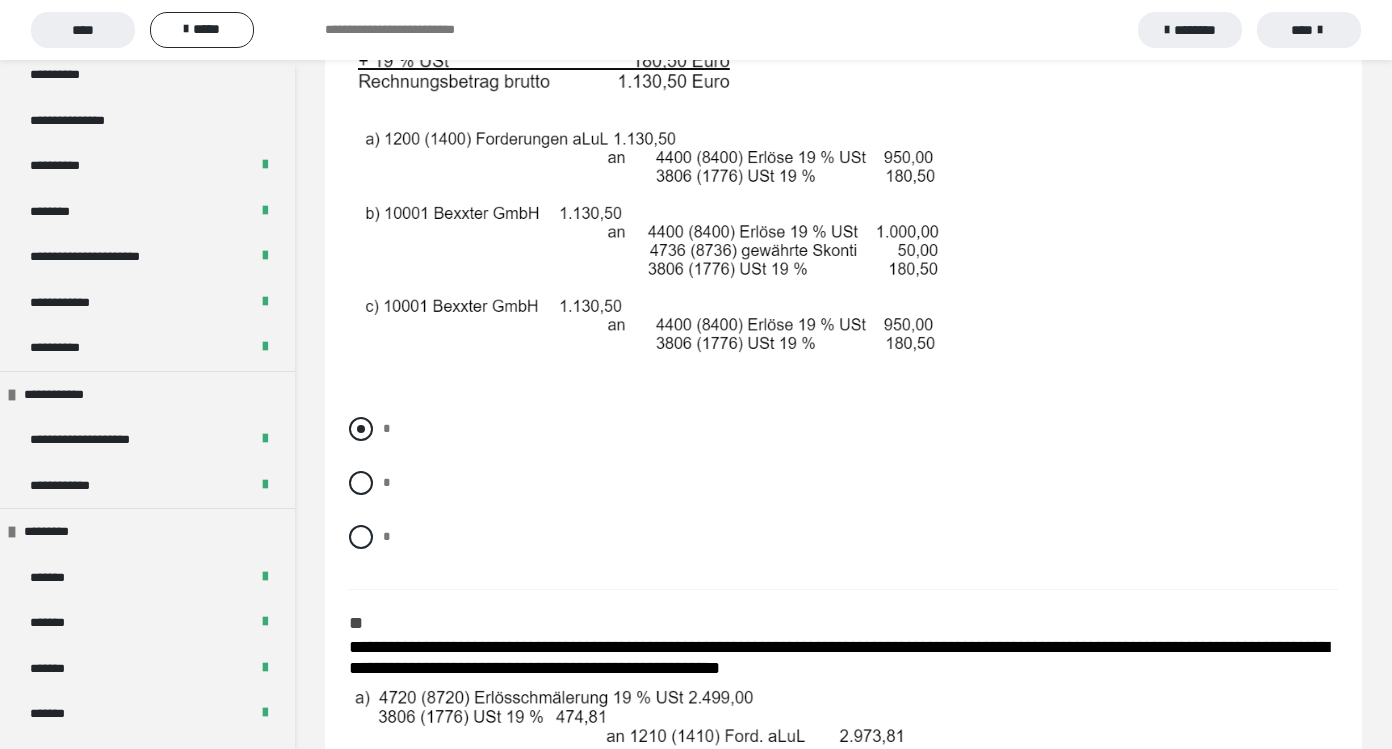 scroll, scrollTop: 1610, scrollLeft: 0, axis: vertical 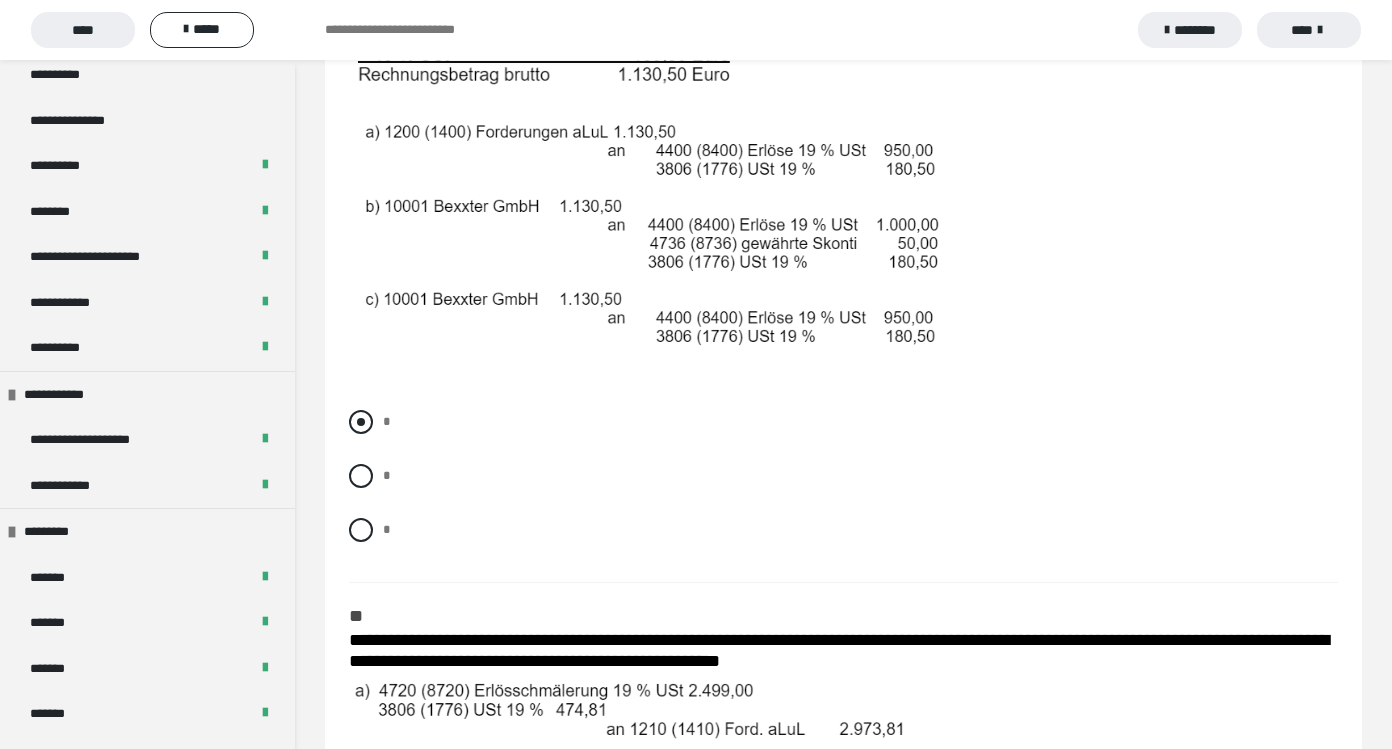 click at bounding box center (361, 422) 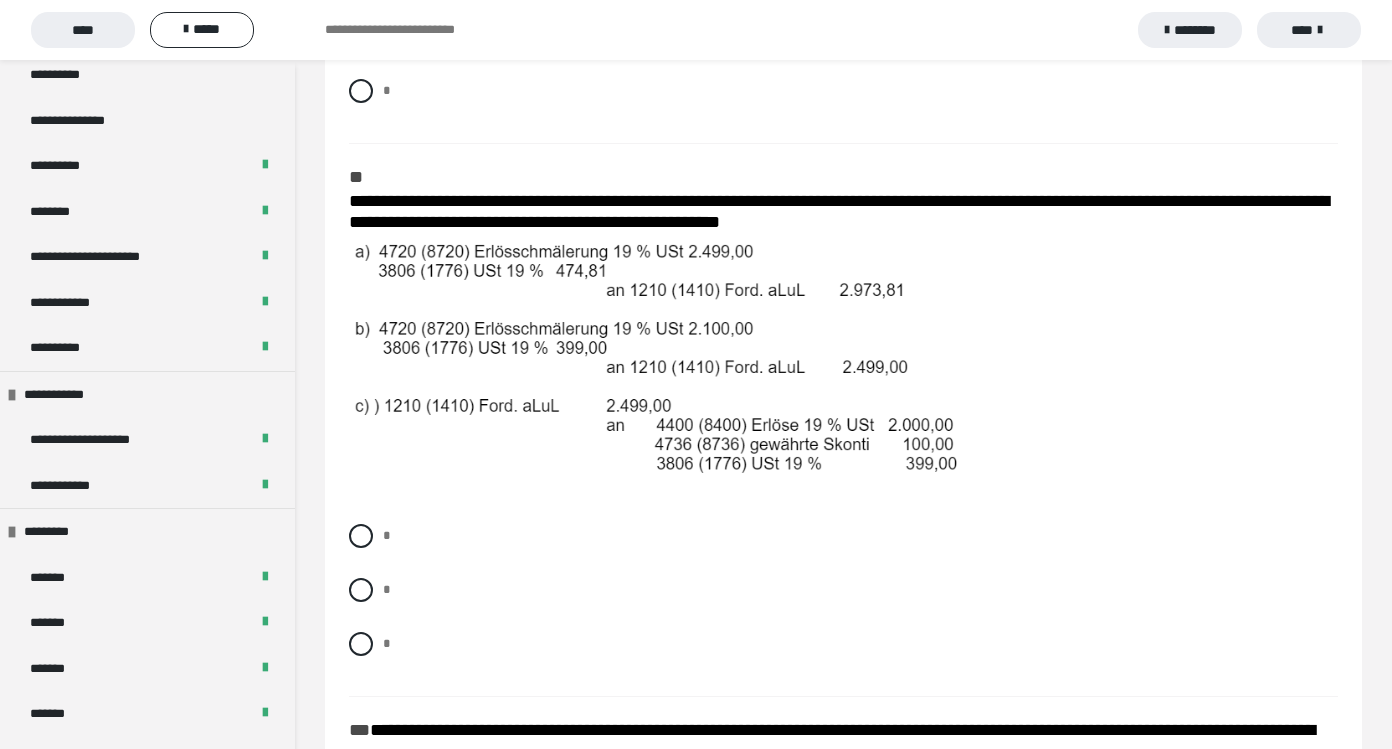 scroll, scrollTop: 2059, scrollLeft: 0, axis: vertical 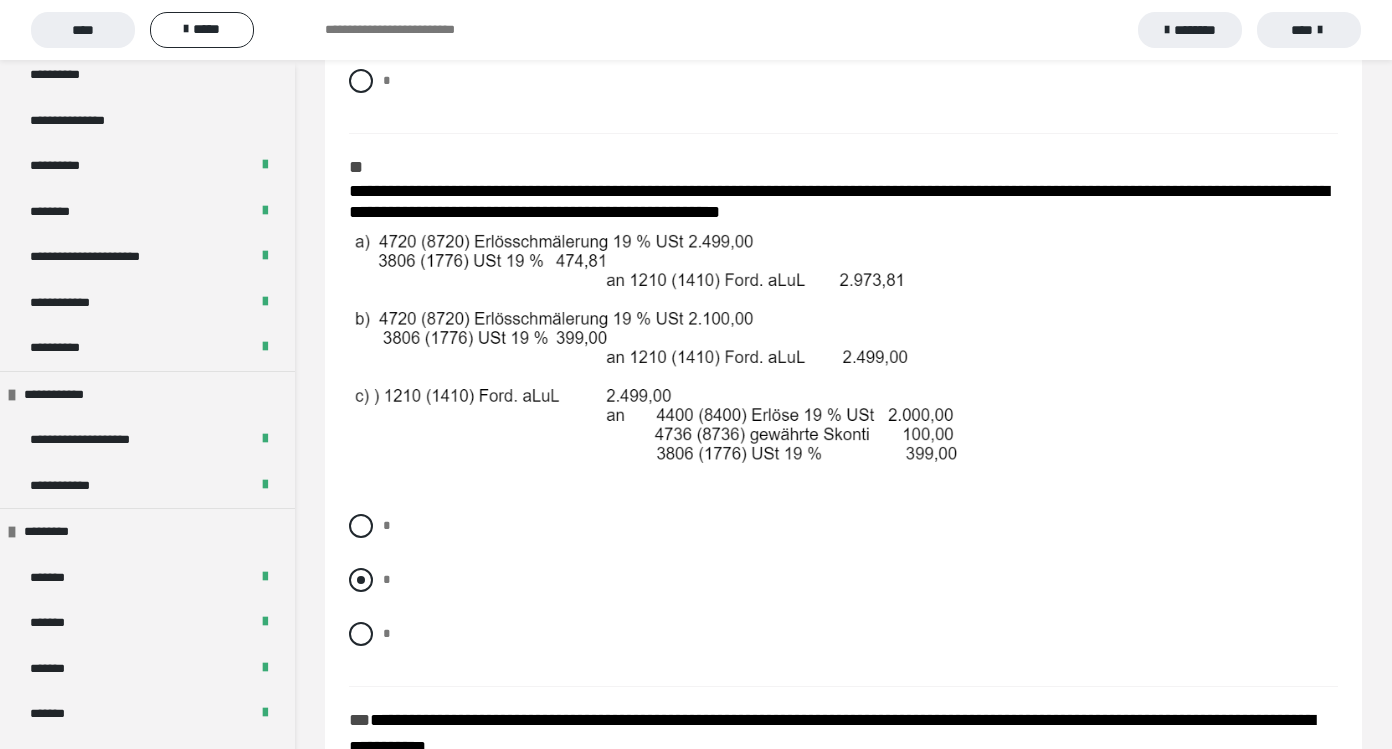 click at bounding box center (361, 580) 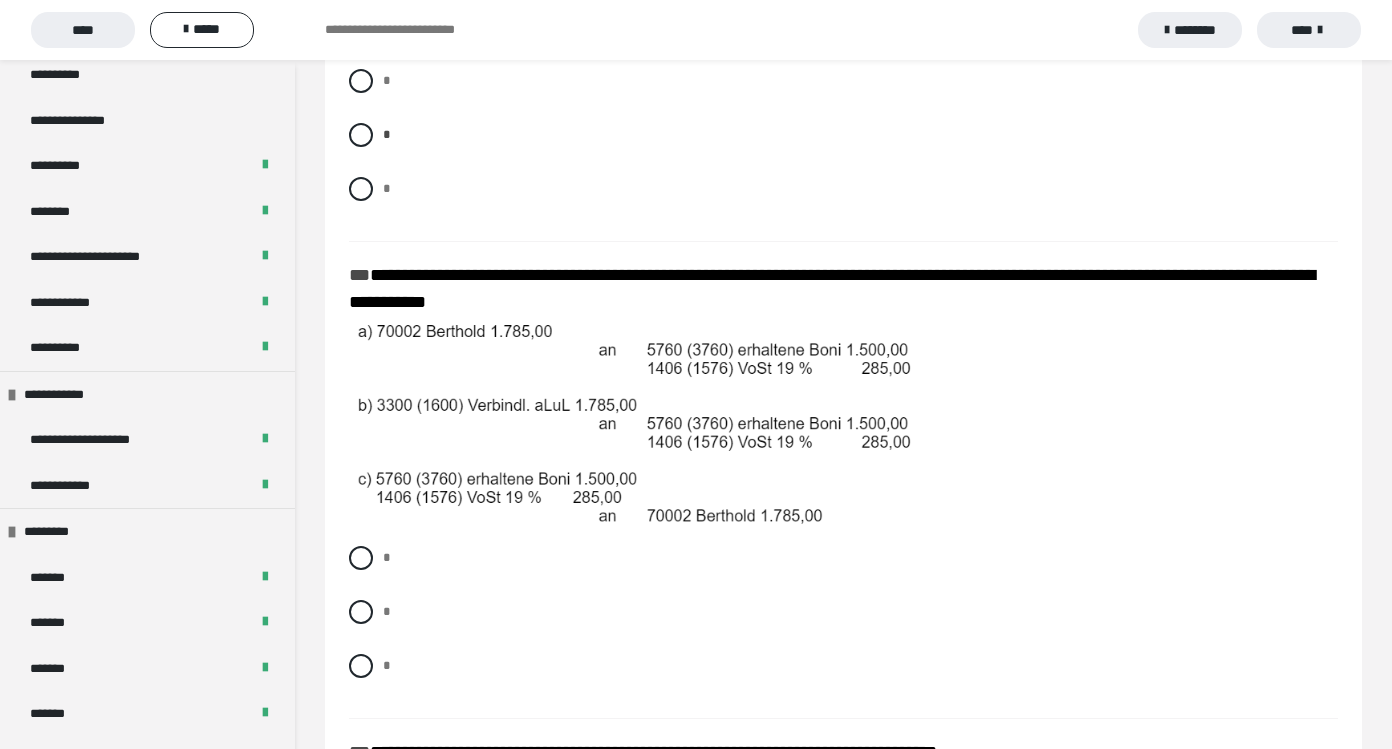 scroll, scrollTop: 2506, scrollLeft: 0, axis: vertical 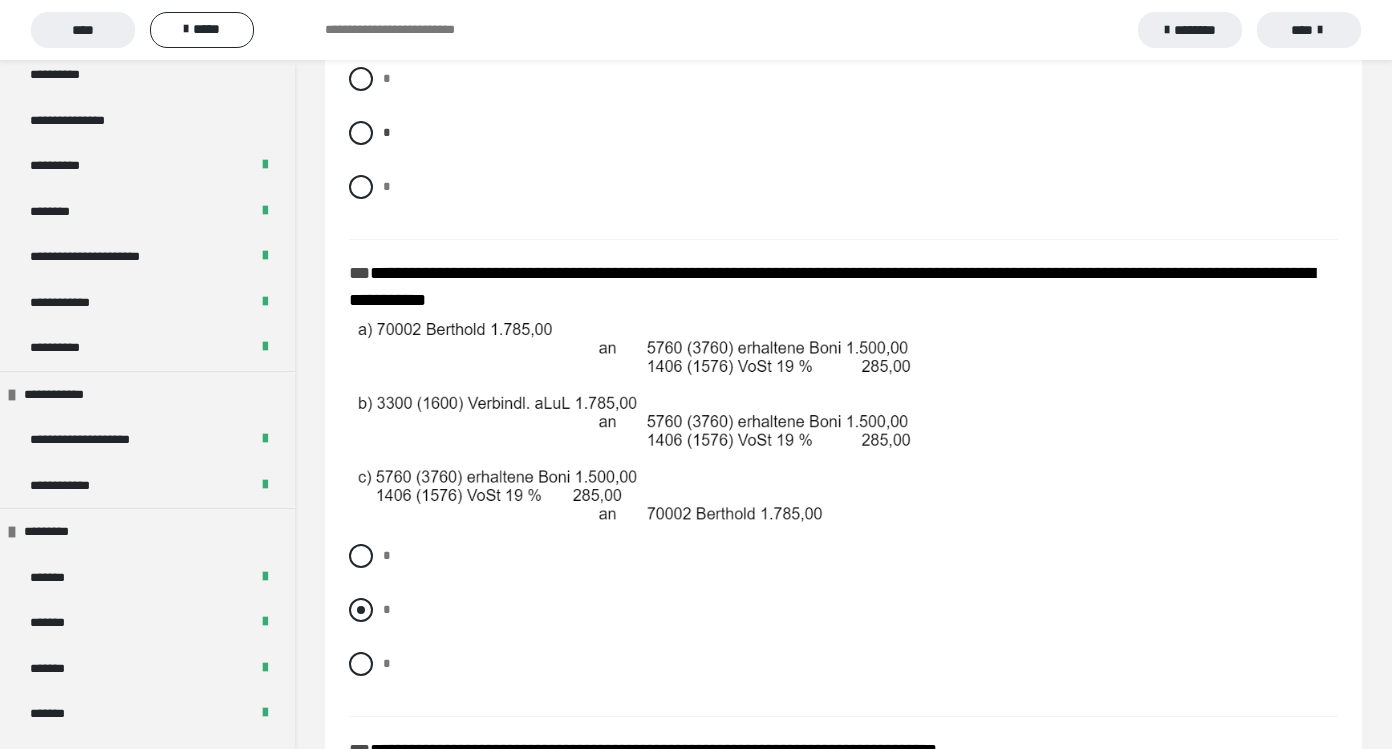click at bounding box center (361, 610) 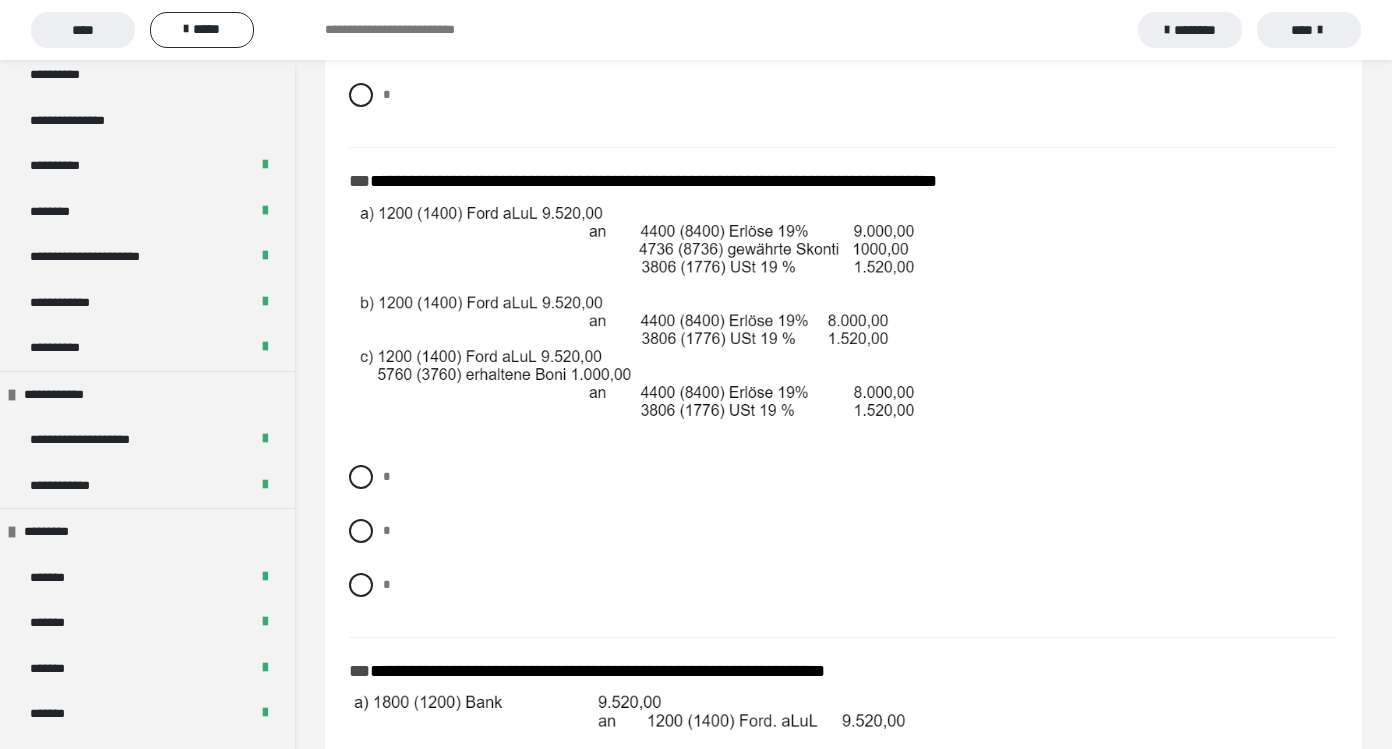 scroll, scrollTop: 3097, scrollLeft: 0, axis: vertical 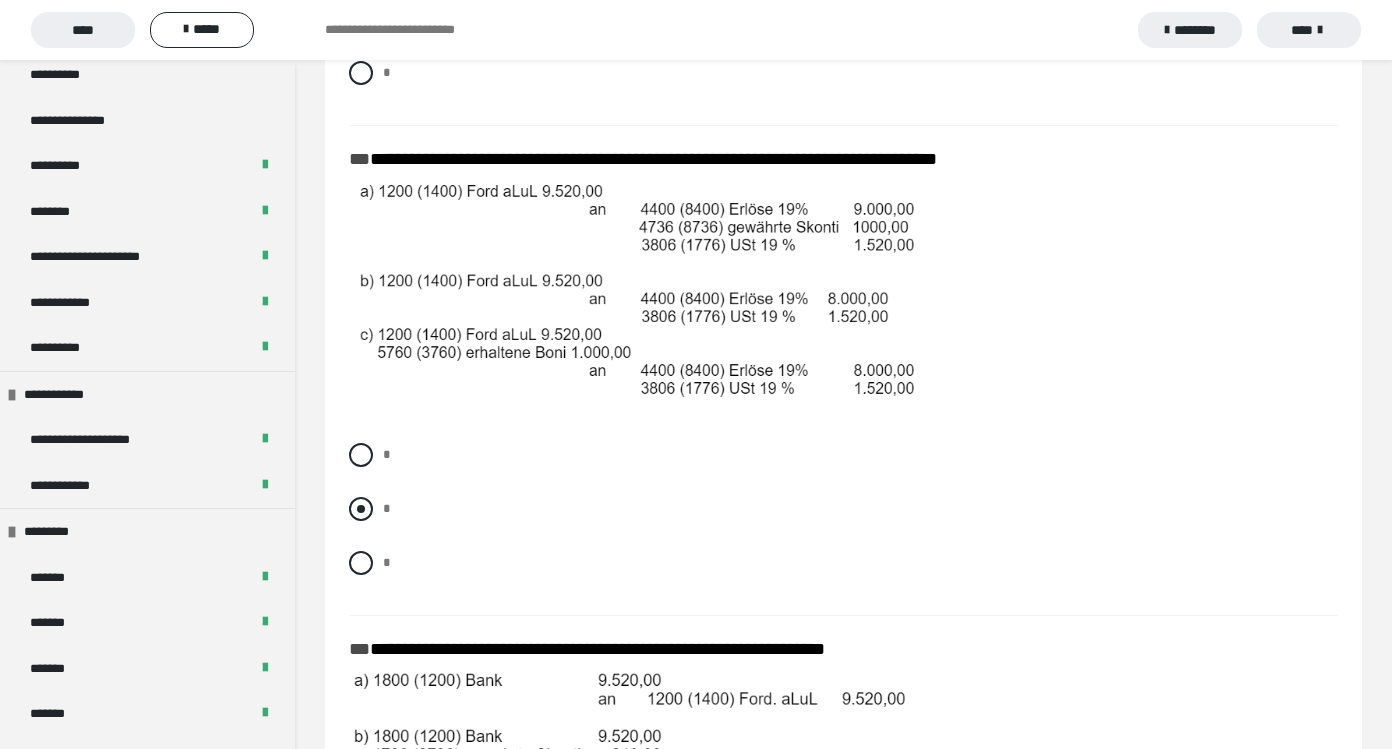 click at bounding box center [361, 509] 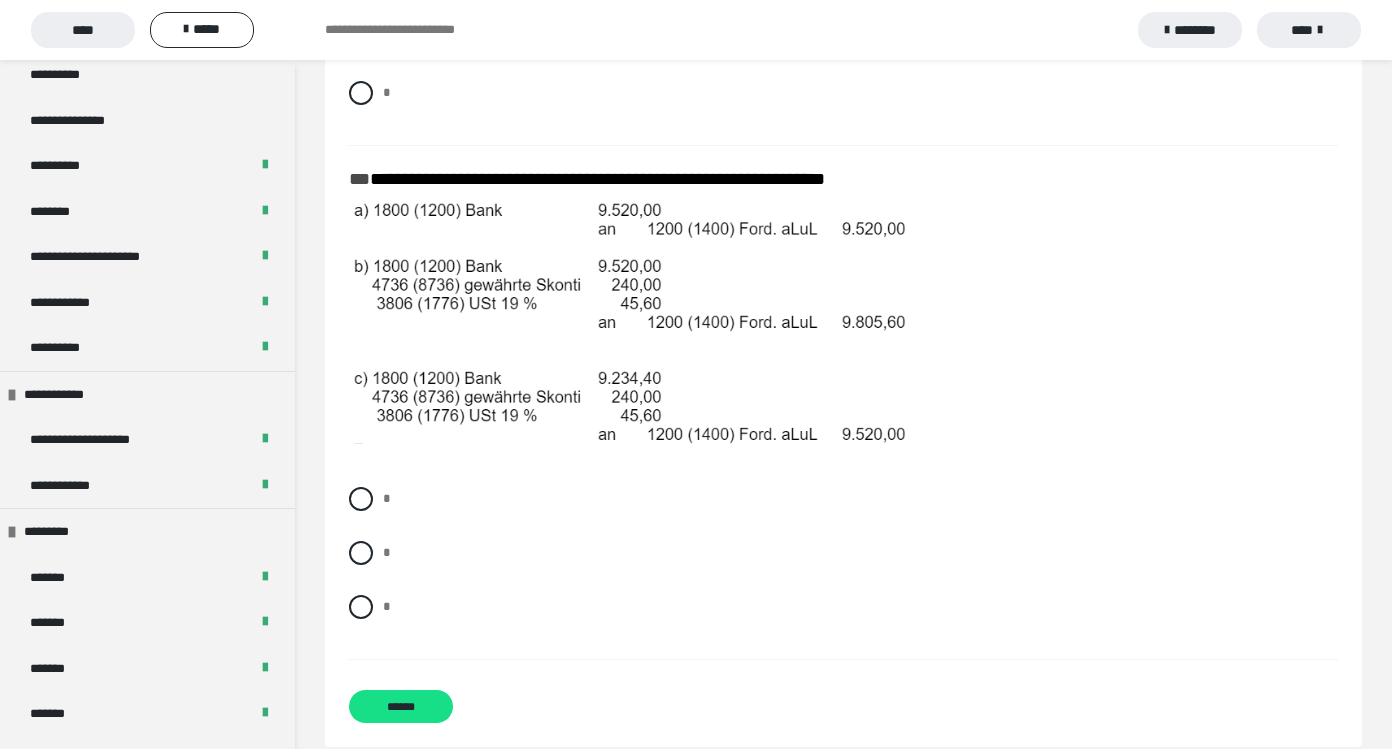 scroll, scrollTop: 3577, scrollLeft: 0, axis: vertical 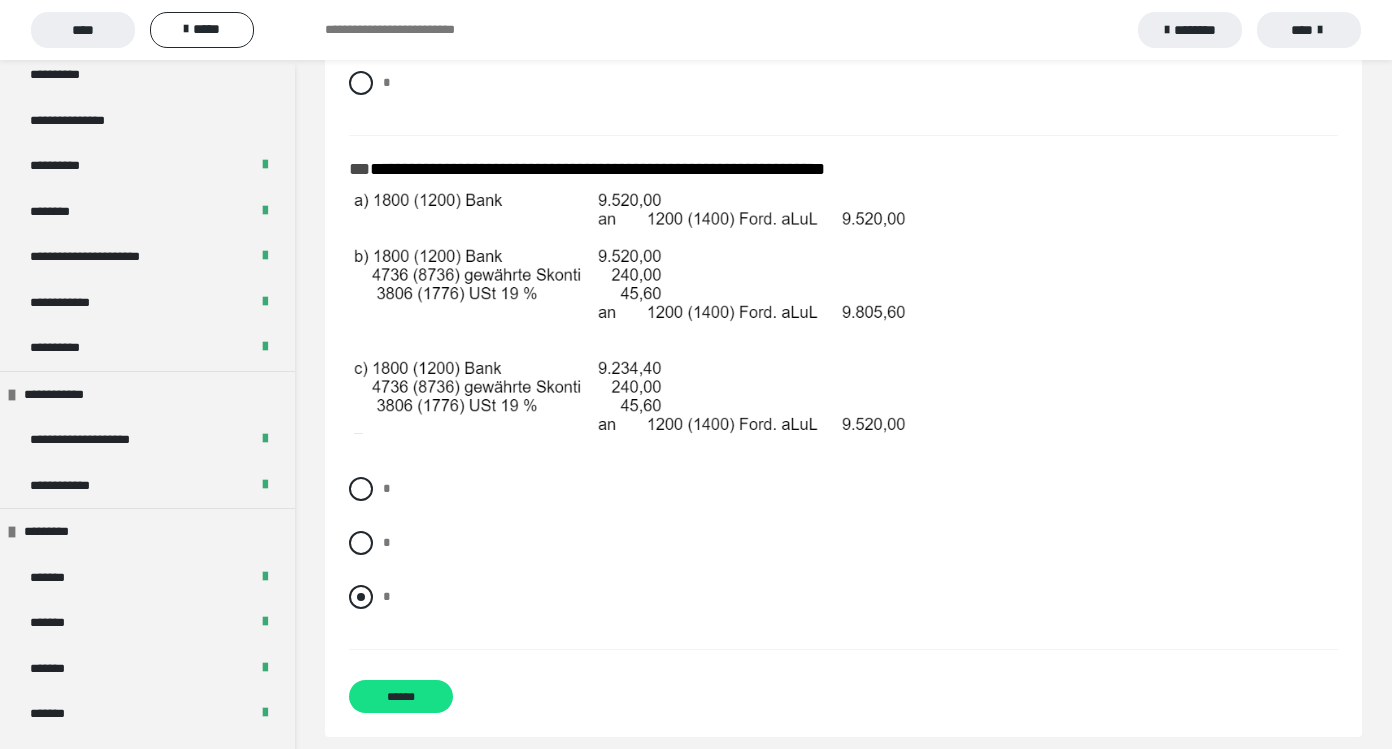 click at bounding box center (361, 597) 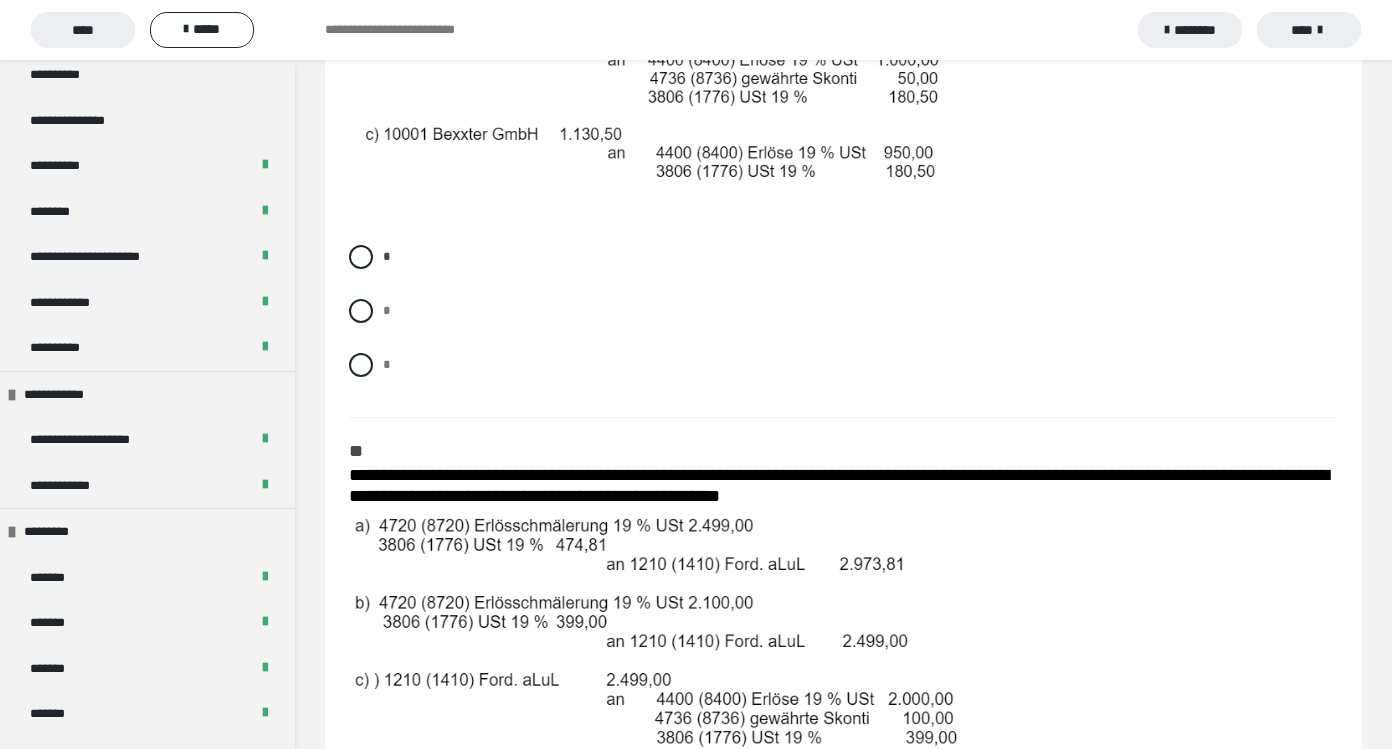 scroll, scrollTop: 1773, scrollLeft: 0, axis: vertical 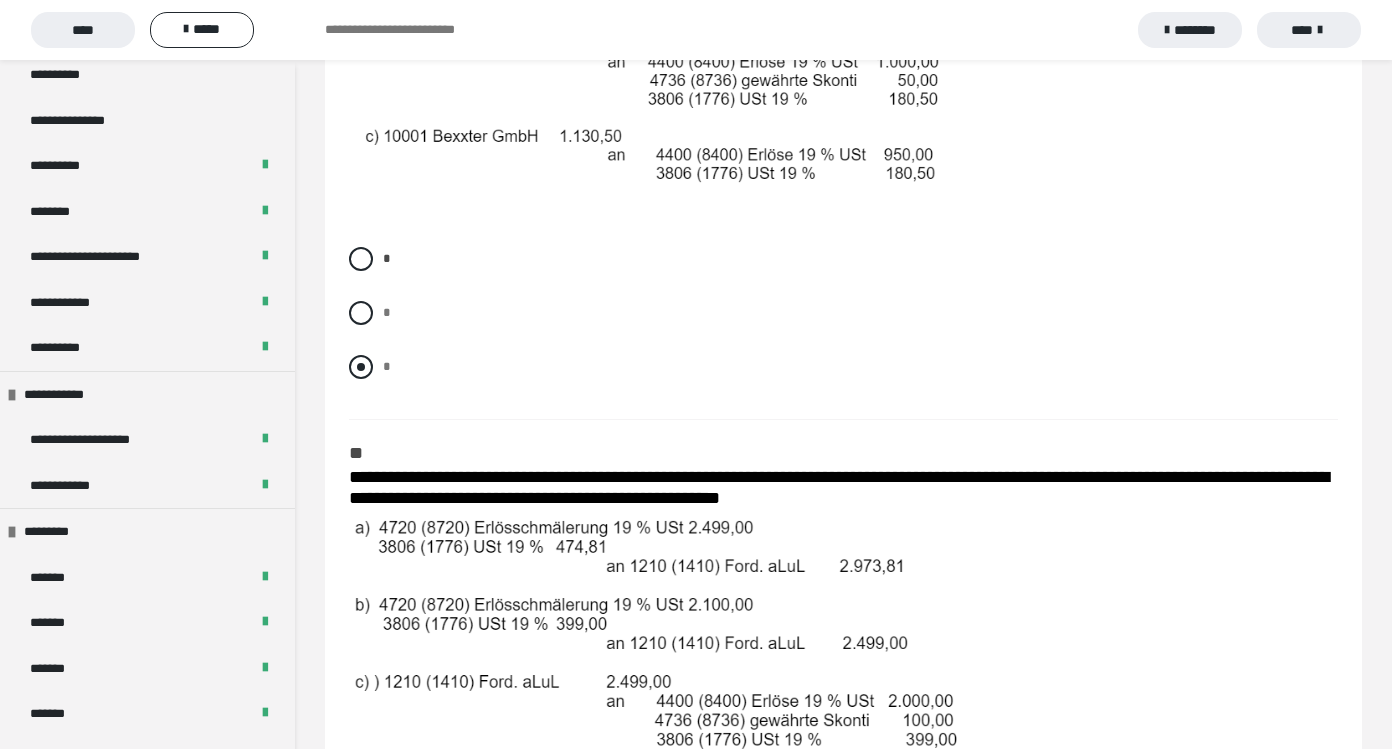 click at bounding box center [361, 367] 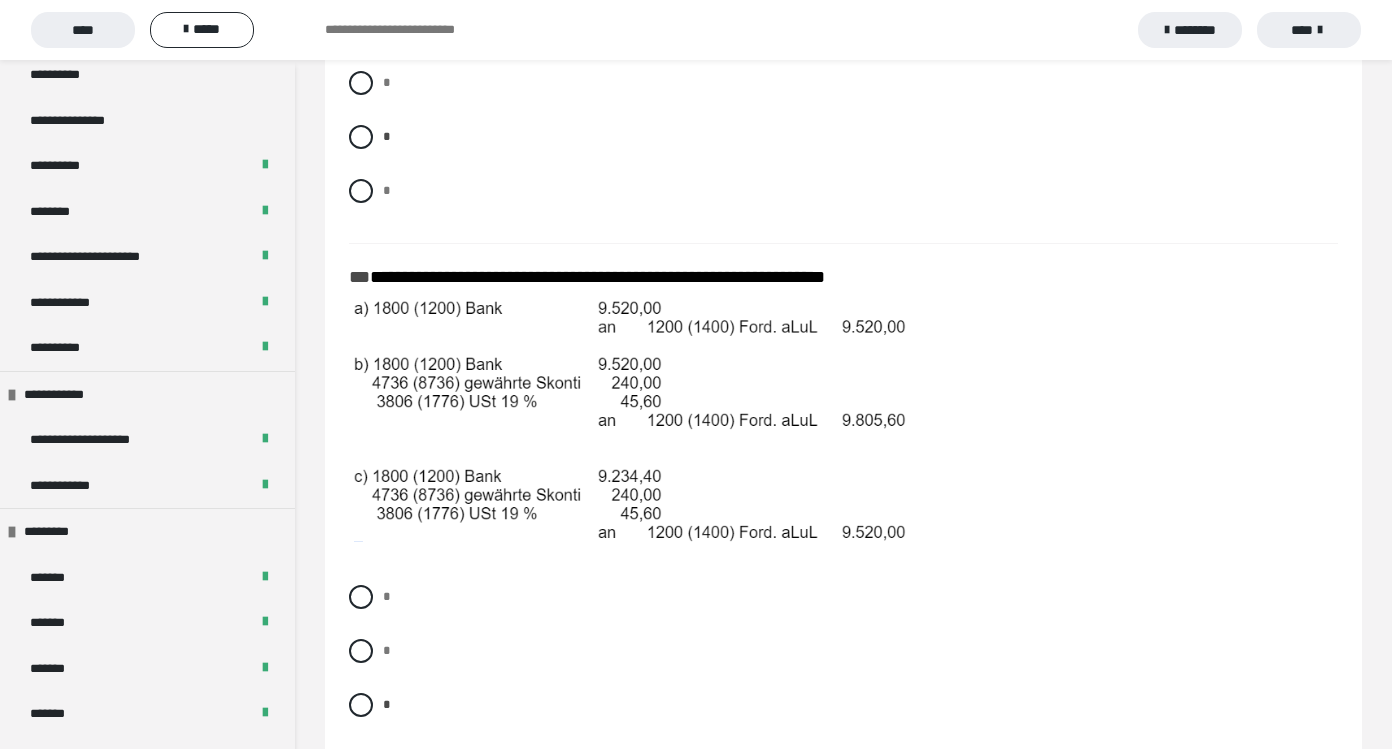 scroll, scrollTop: 3631, scrollLeft: 0, axis: vertical 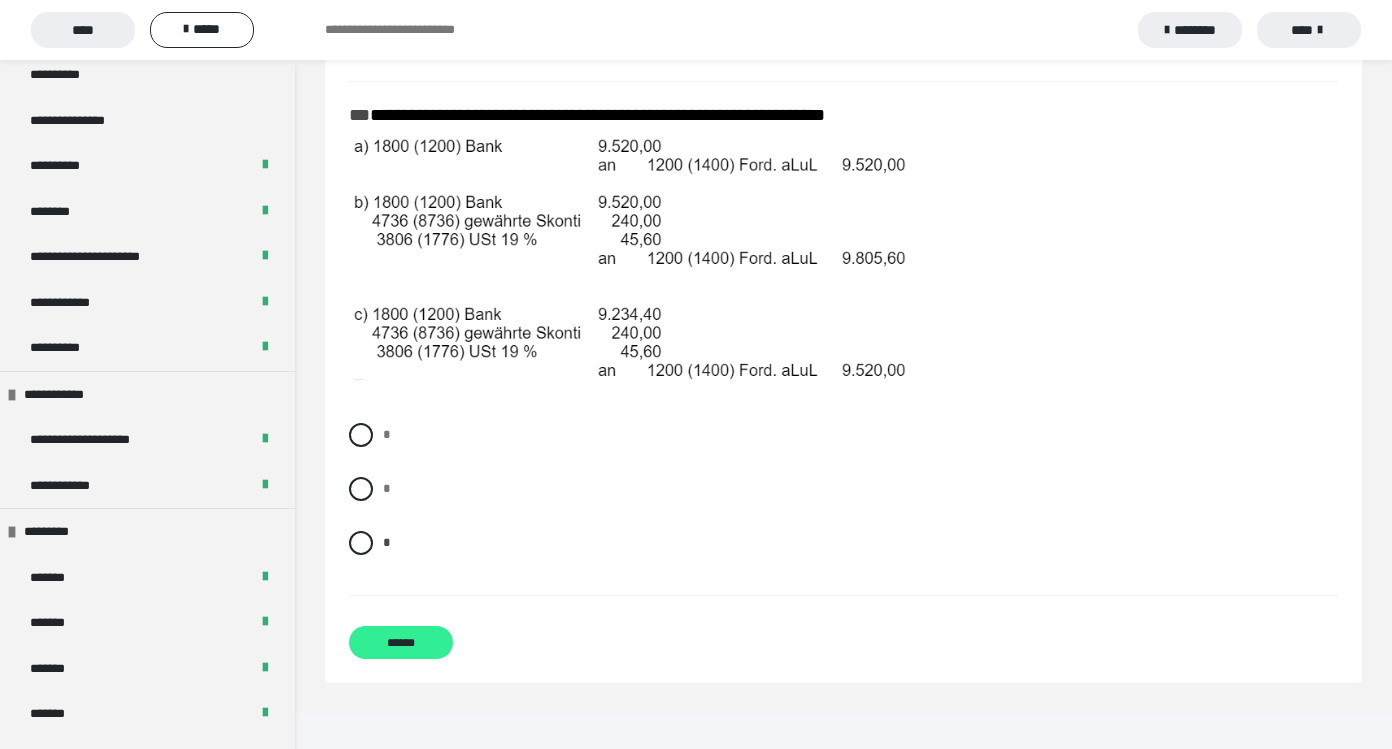 click on "******" at bounding box center (401, 642) 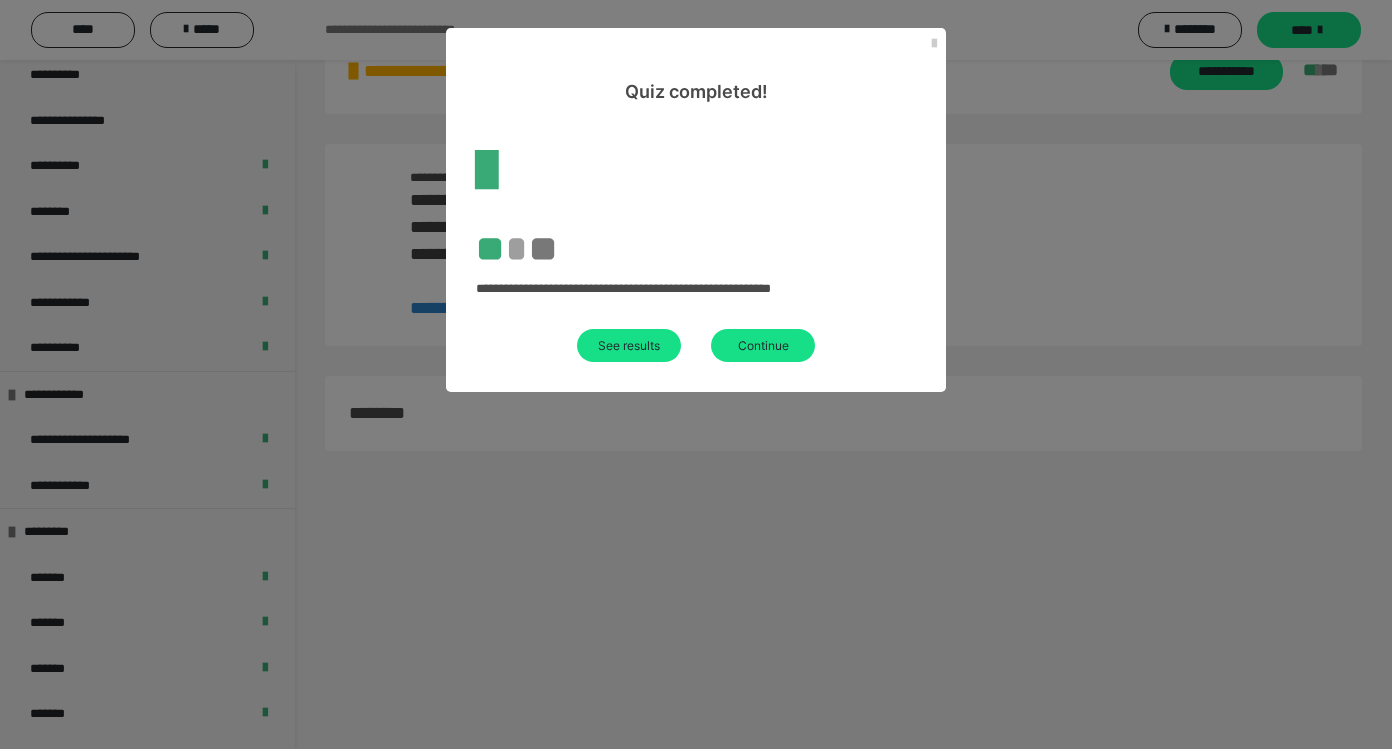 scroll, scrollTop: 2192, scrollLeft: 0, axis: vertical 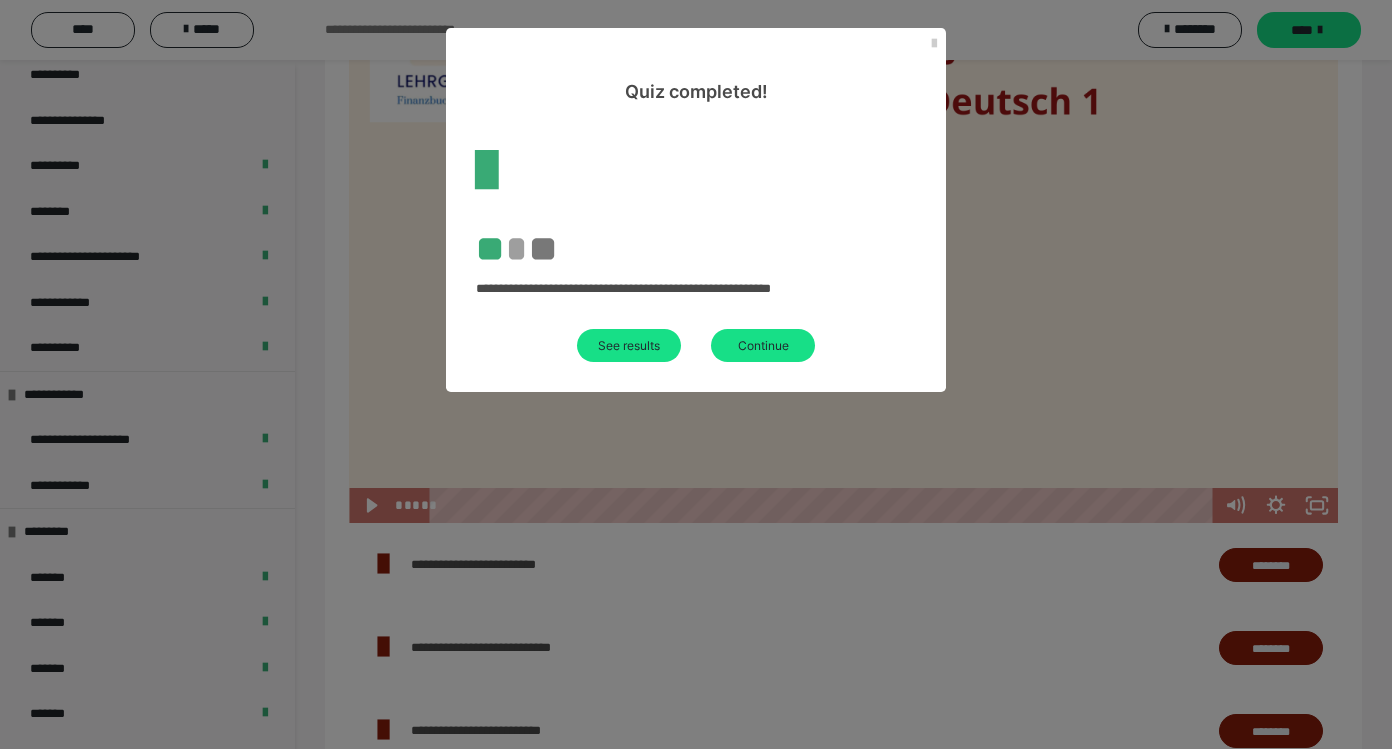 click on "Quiz completed!" at bounding box center (696, 66) 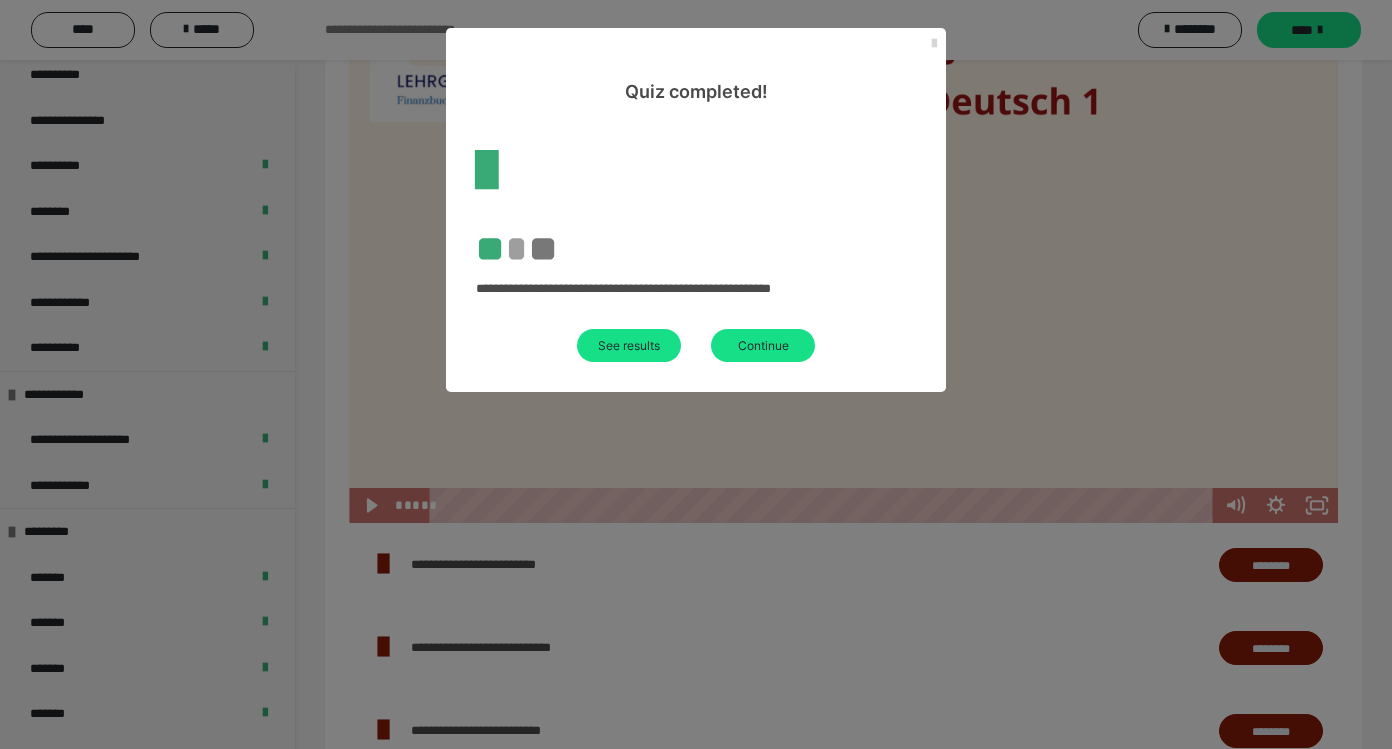 click at bounding box center [934, 44] 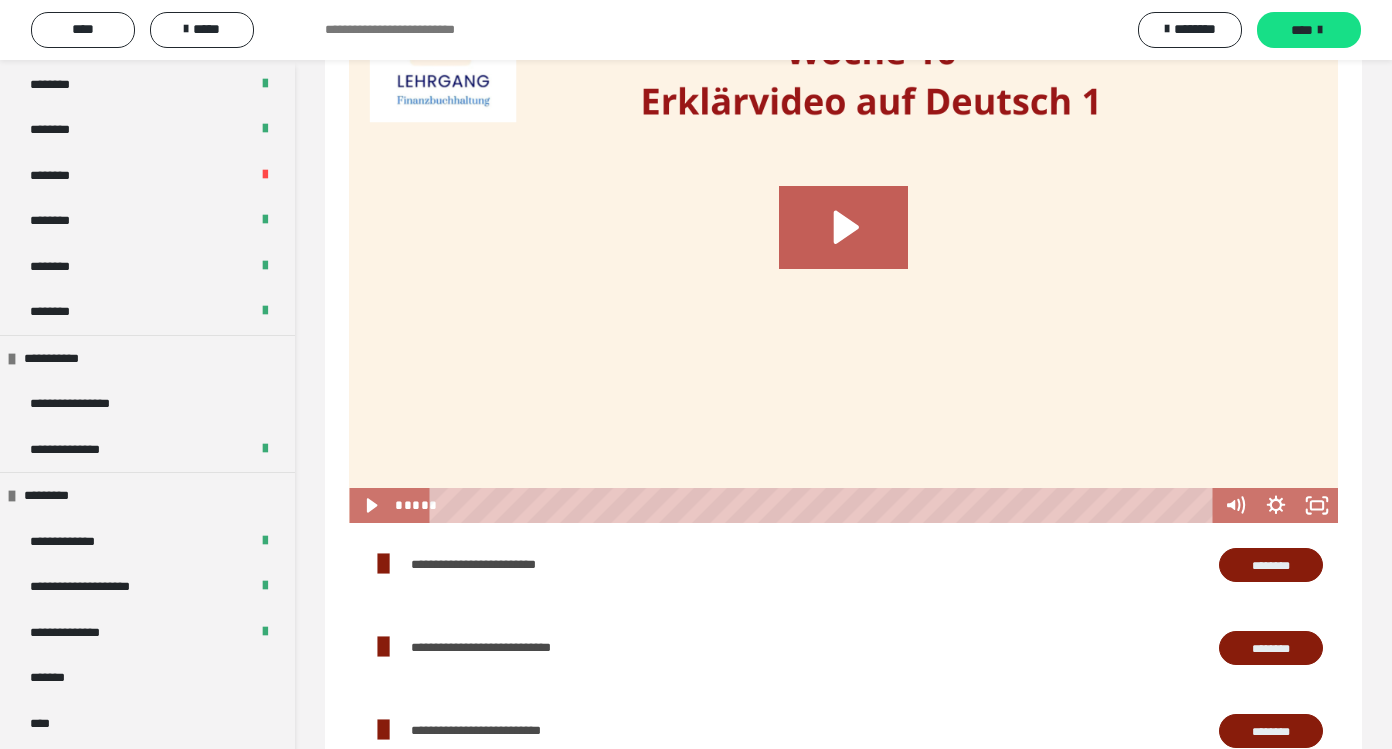 scroll, scrollTop: 1274, scrollLeft: 0, axis: vertical 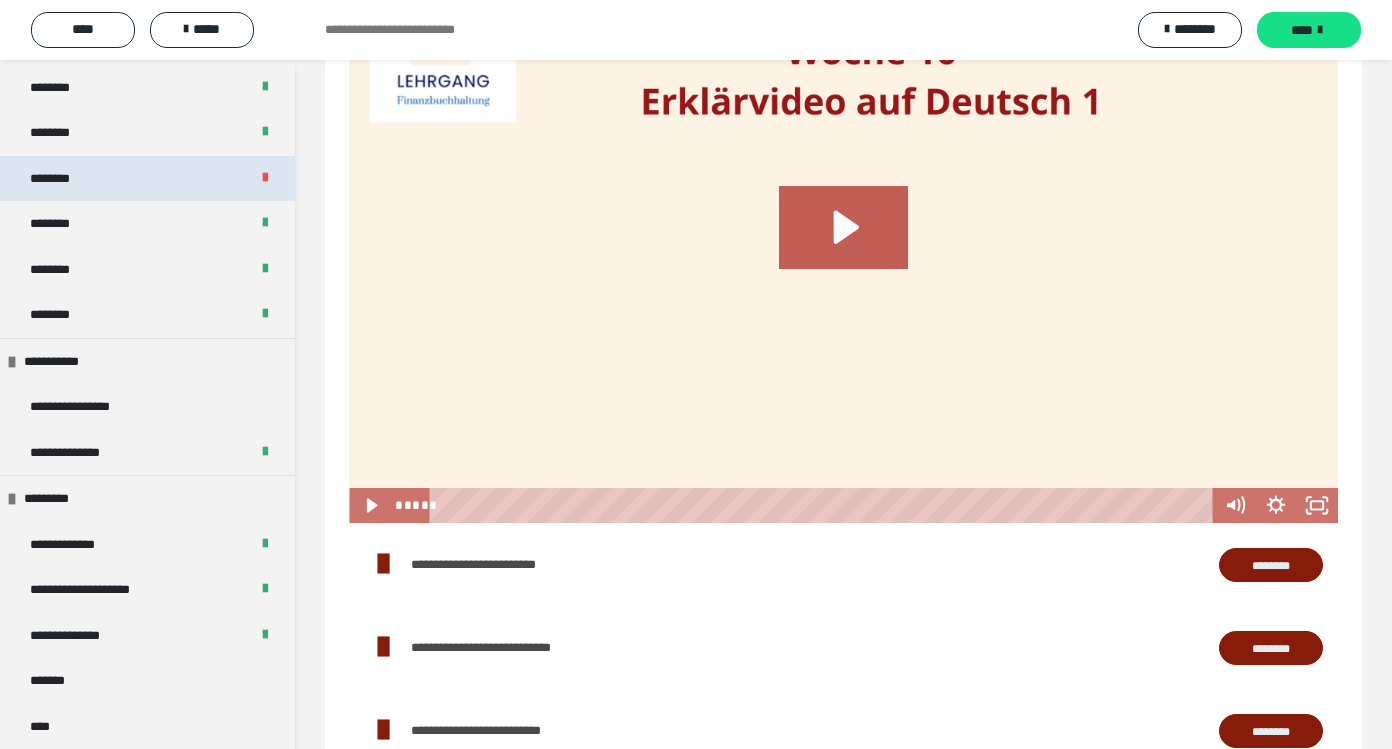 click on "********" at bounding box center (147, 179) 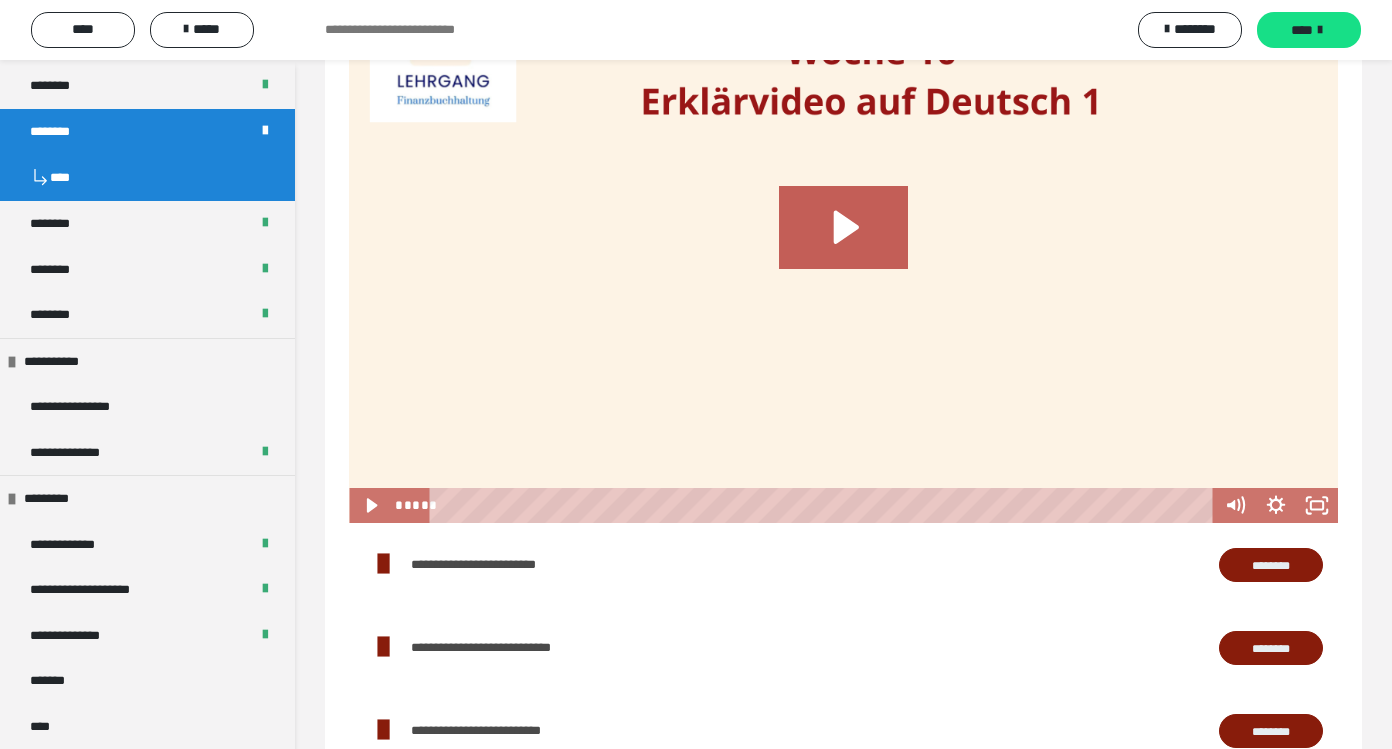 scroll, scrollTop: 1227, scrollLeft: 0, axis: vertical 